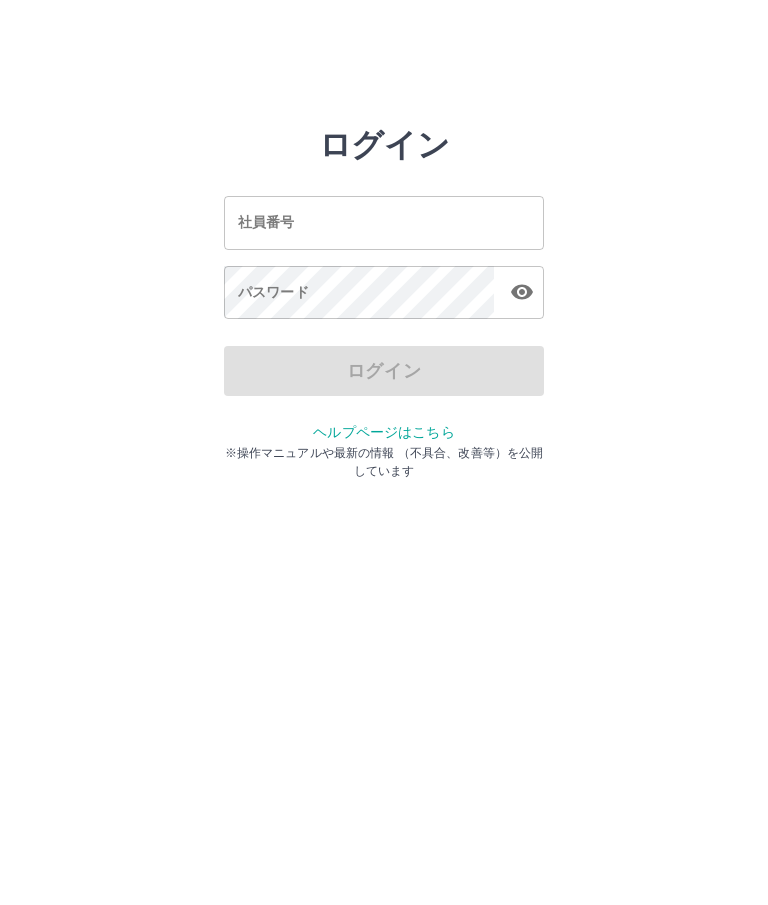 scroll, scrollTop: 0, scrollLeft: 0, axis: both 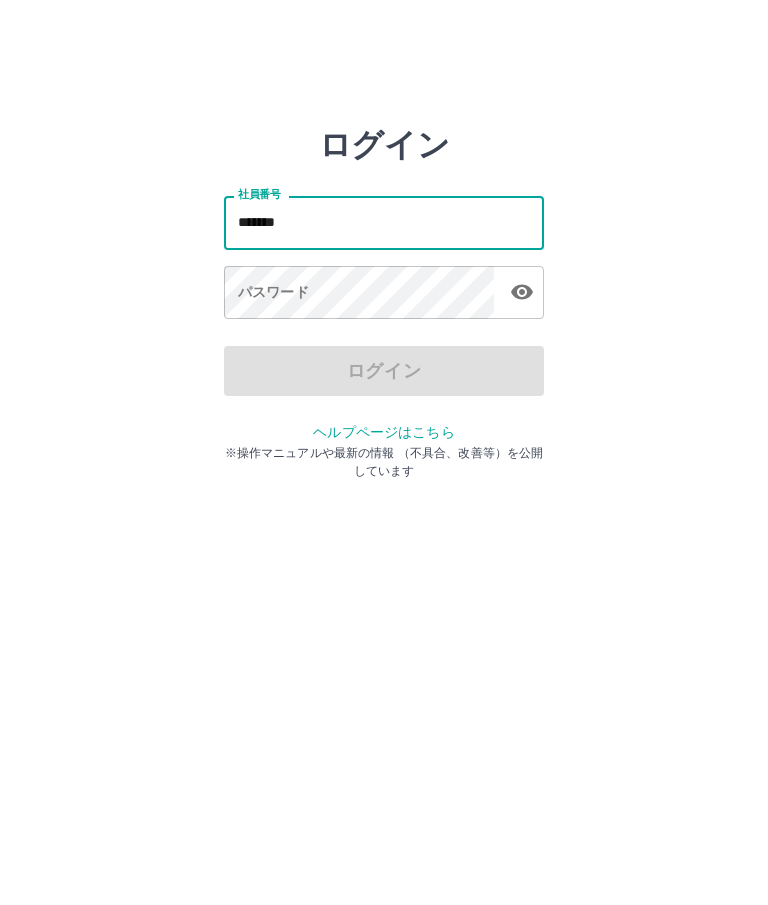 type on "*******" 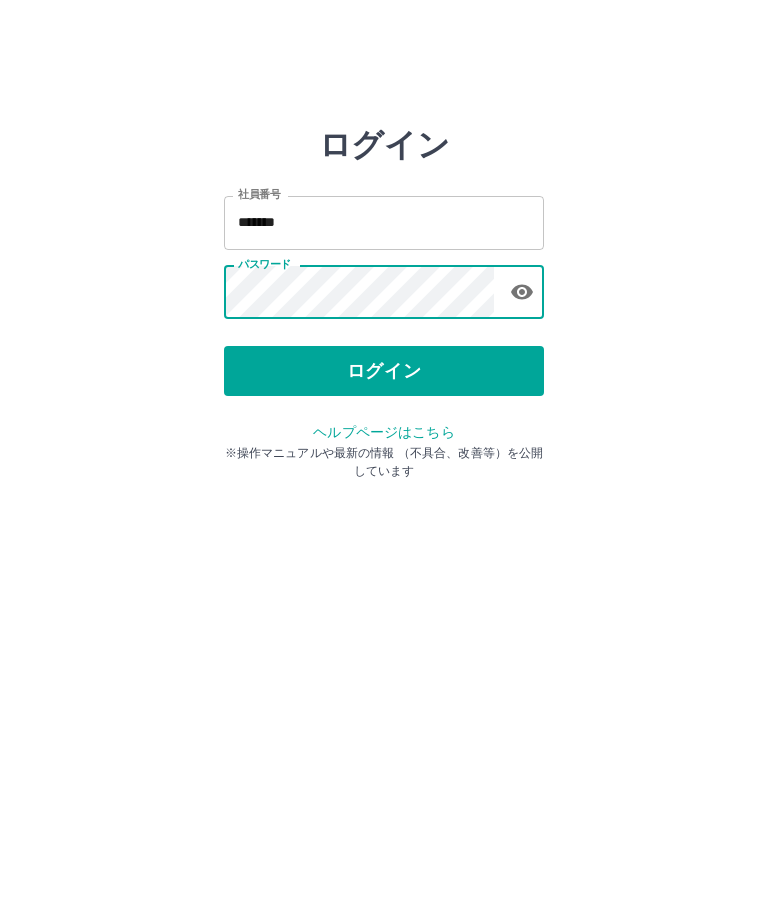 click on "ログイン" at bounding box center (384, 371) 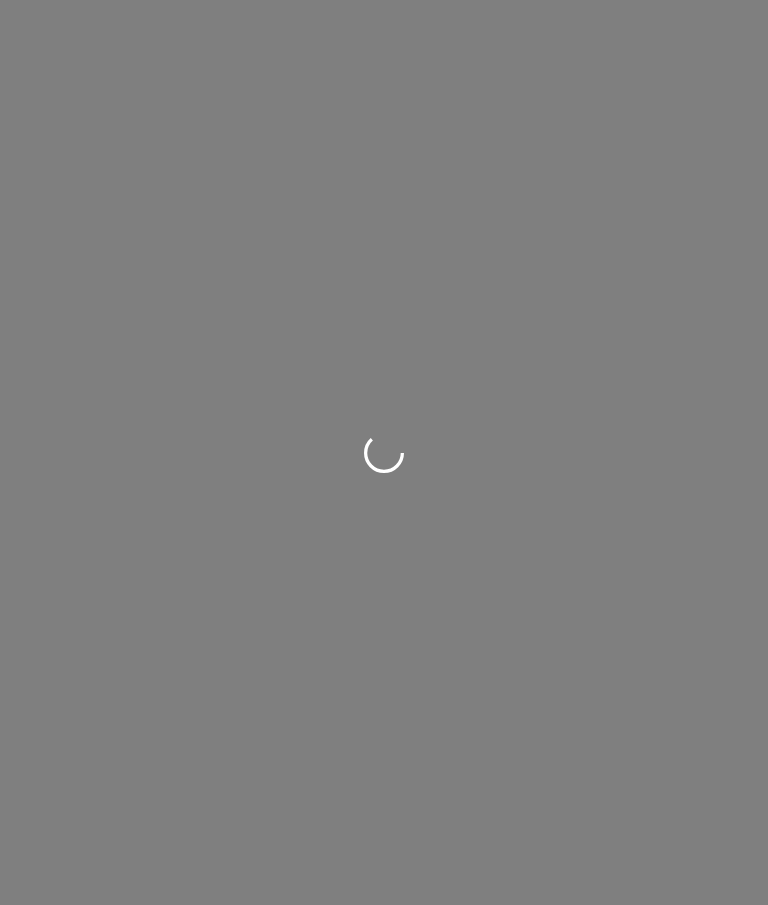 scroll, scrollTop: 0, scrollLeft: 0, axis: both 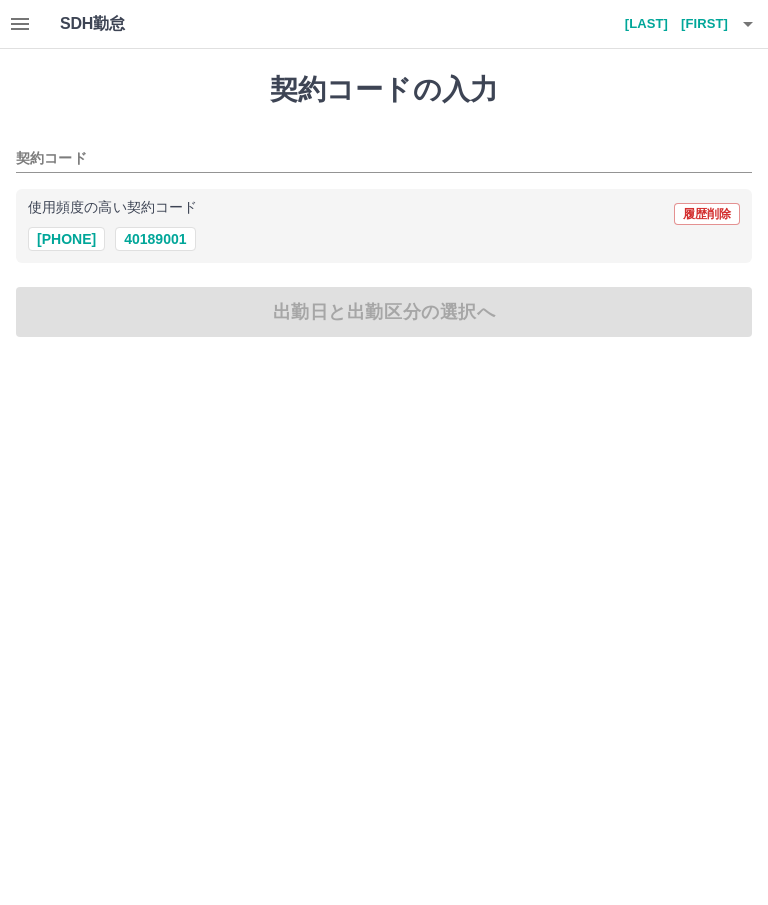 click on "40189001" at bounding box center [155, 239] 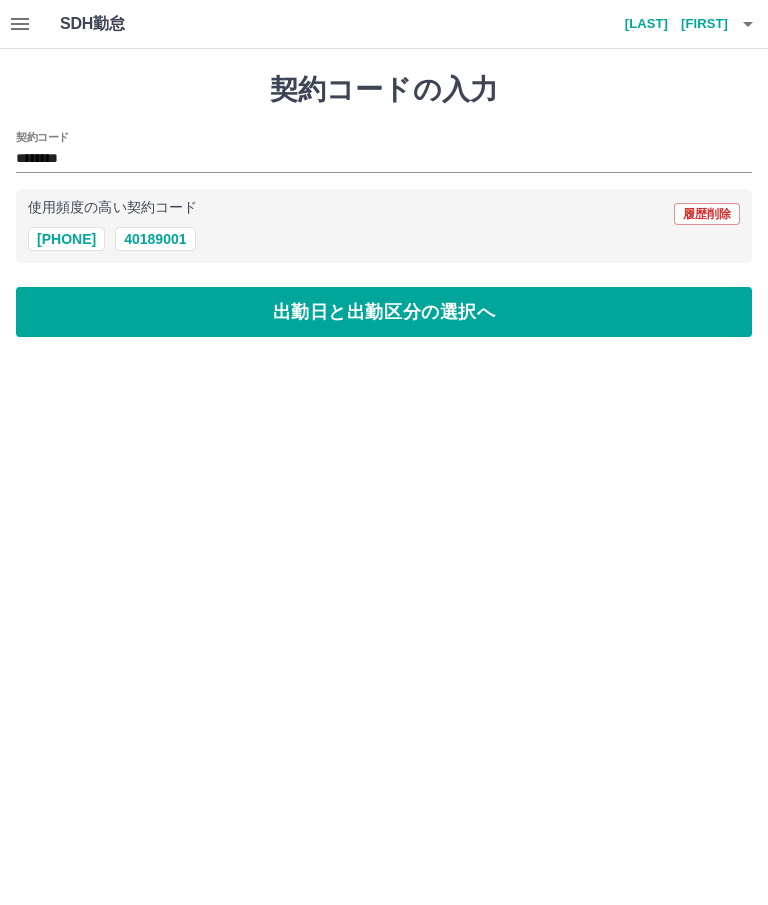 click on "出勤日と出勤区分の選択へ" at bounding box center (384, 312) 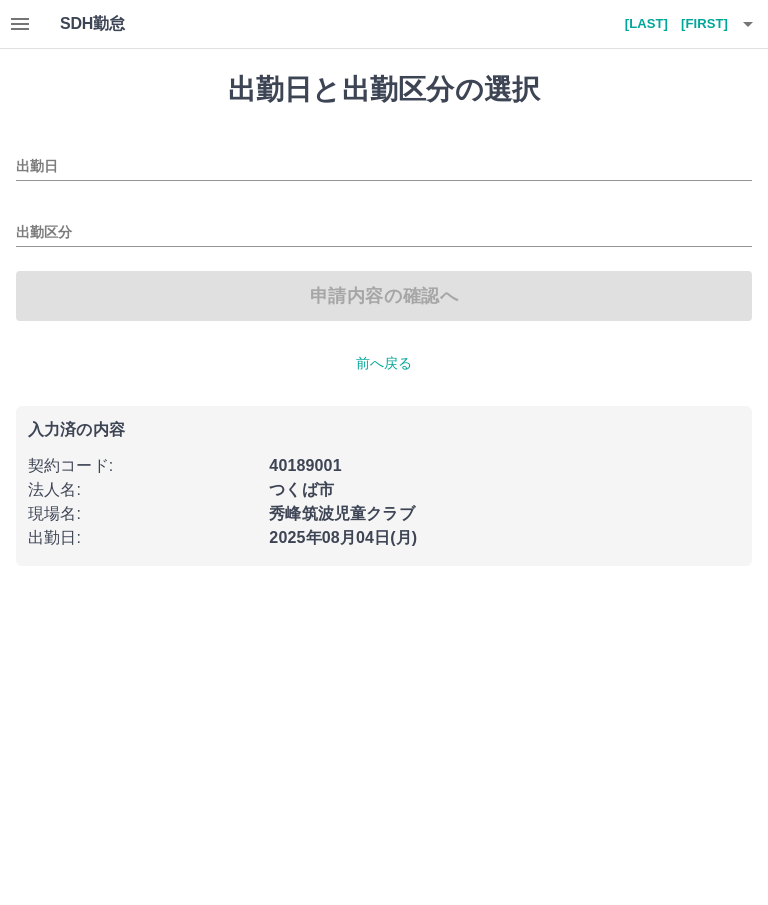 type on "**********" 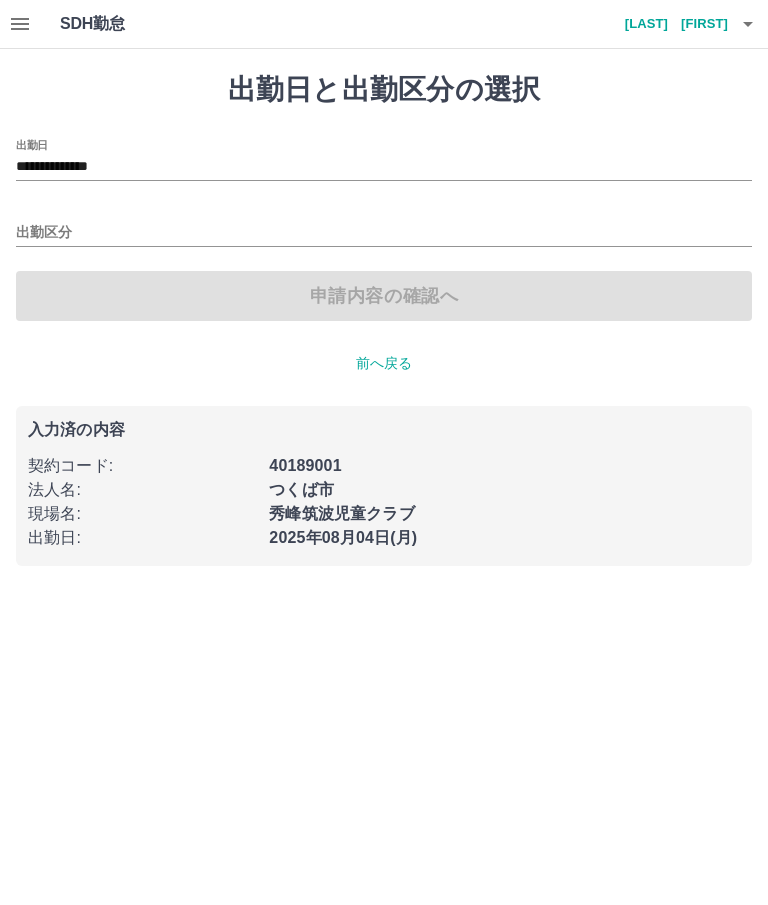 click on "出勤区分" at bounding box center (384, 233) 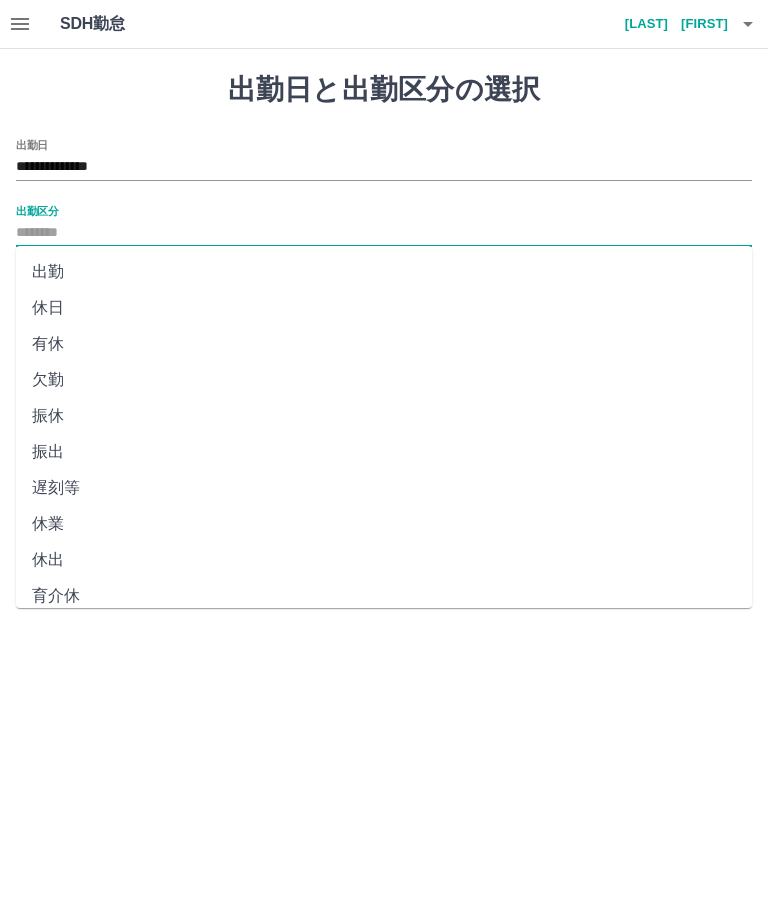 click on "出勤" at bounding box center [384, 272] 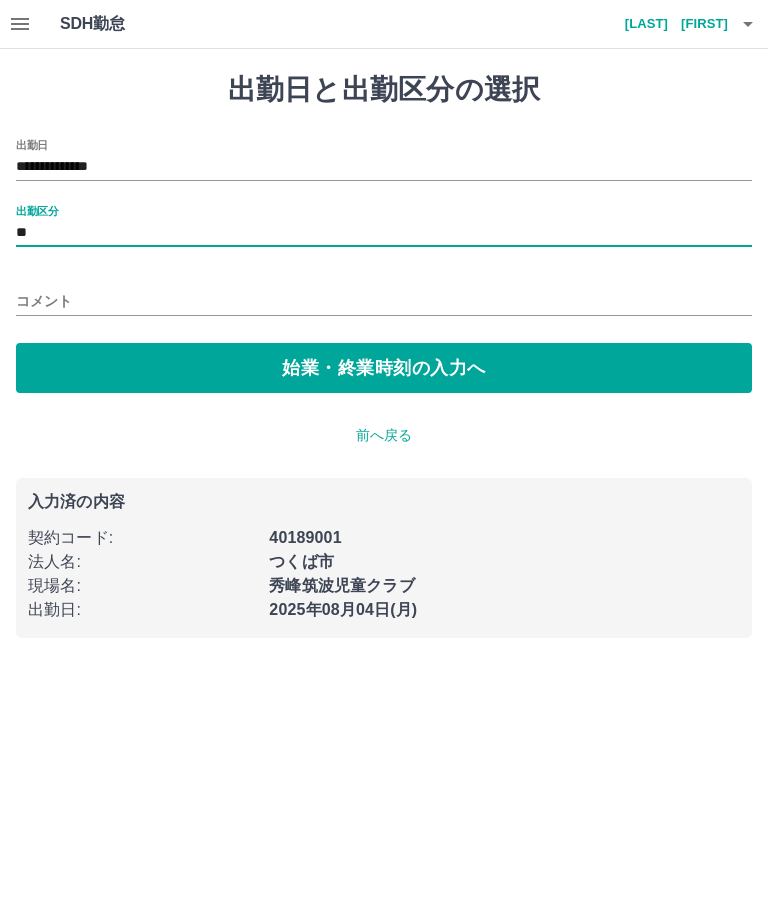 click on "始業・終業時刻の入力へ" at bounding box center (384, 368) 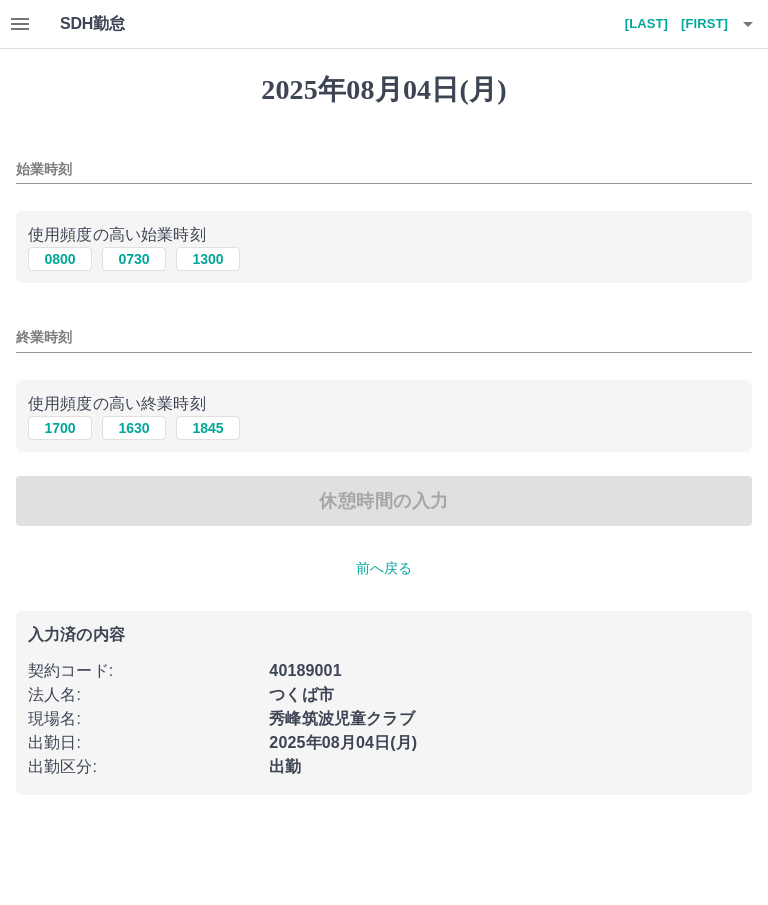 click on "始業時刻" at bounding box center (384, 169) 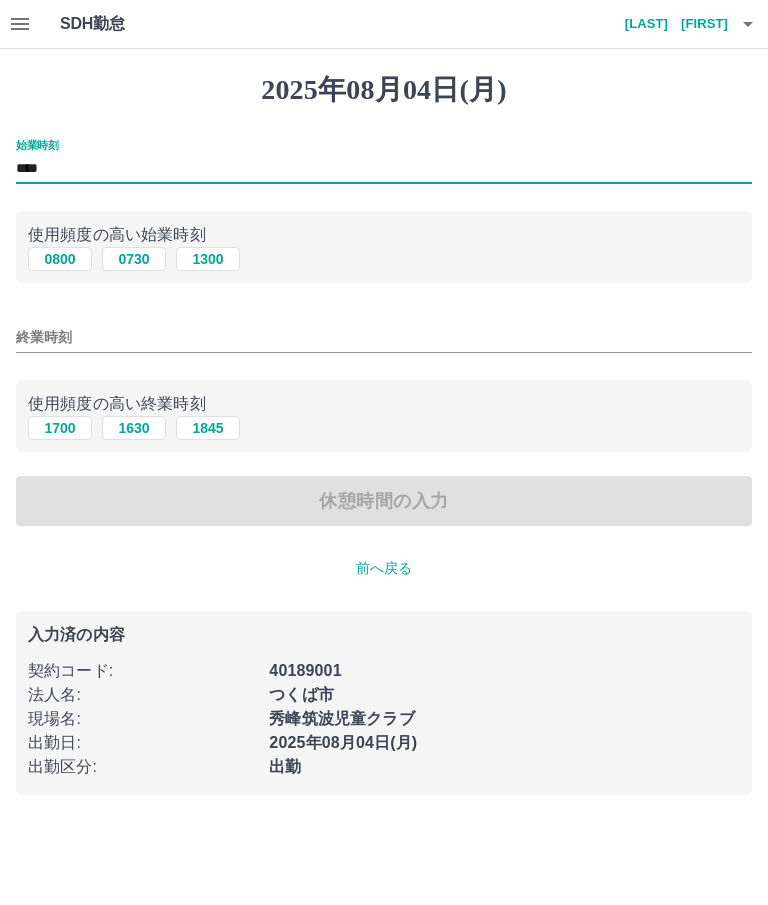 type on "****" 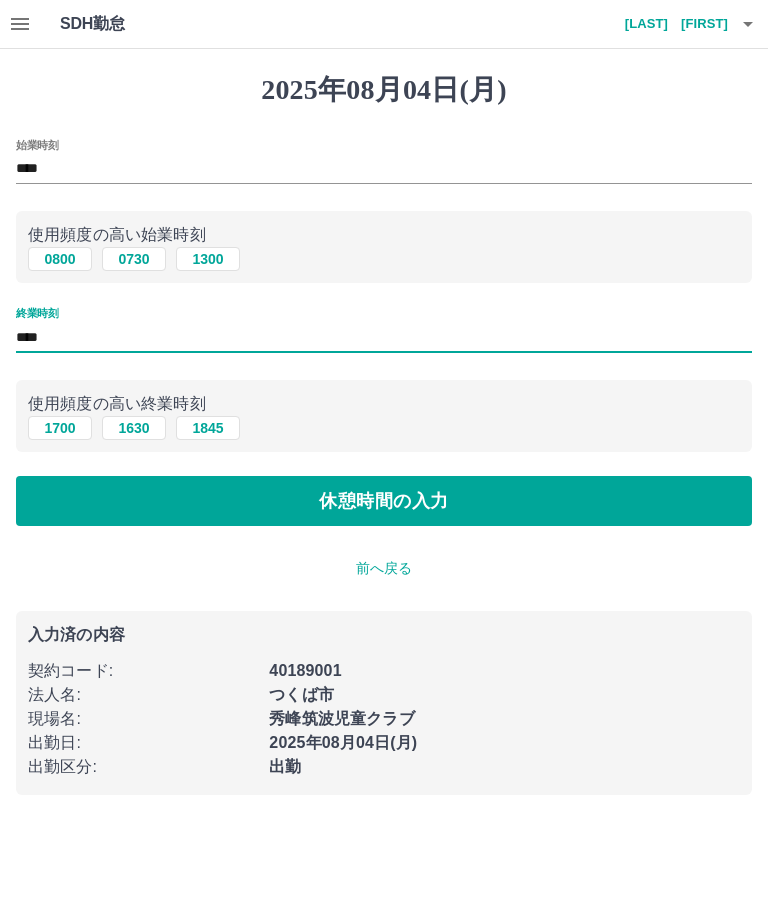 type on "****" 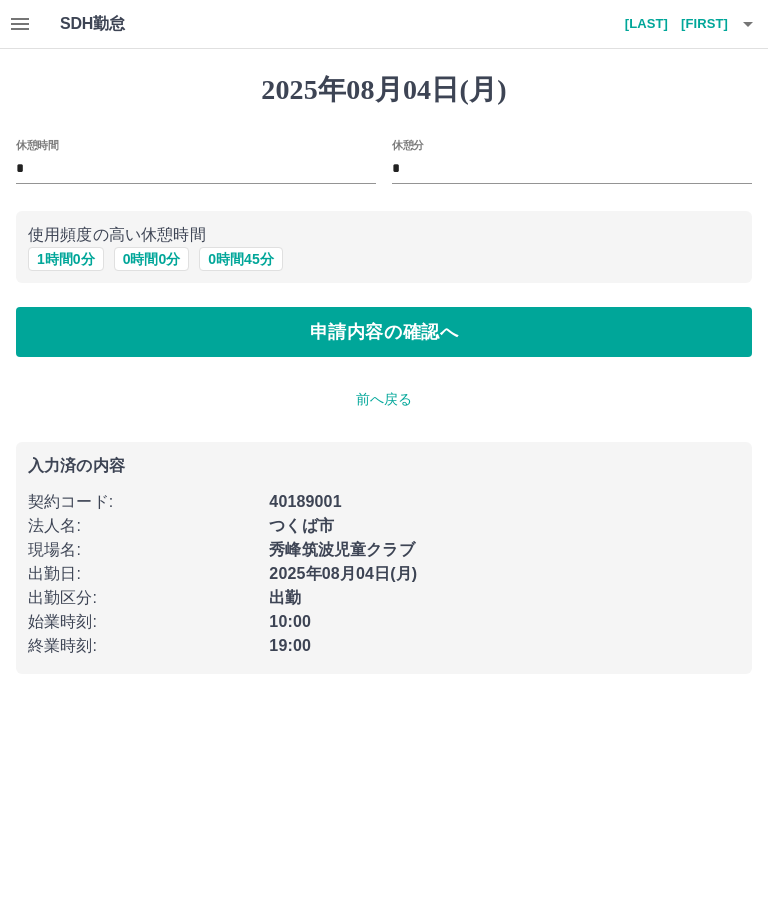 click on "1 時間 0 分" at bounding box center (66, 259) 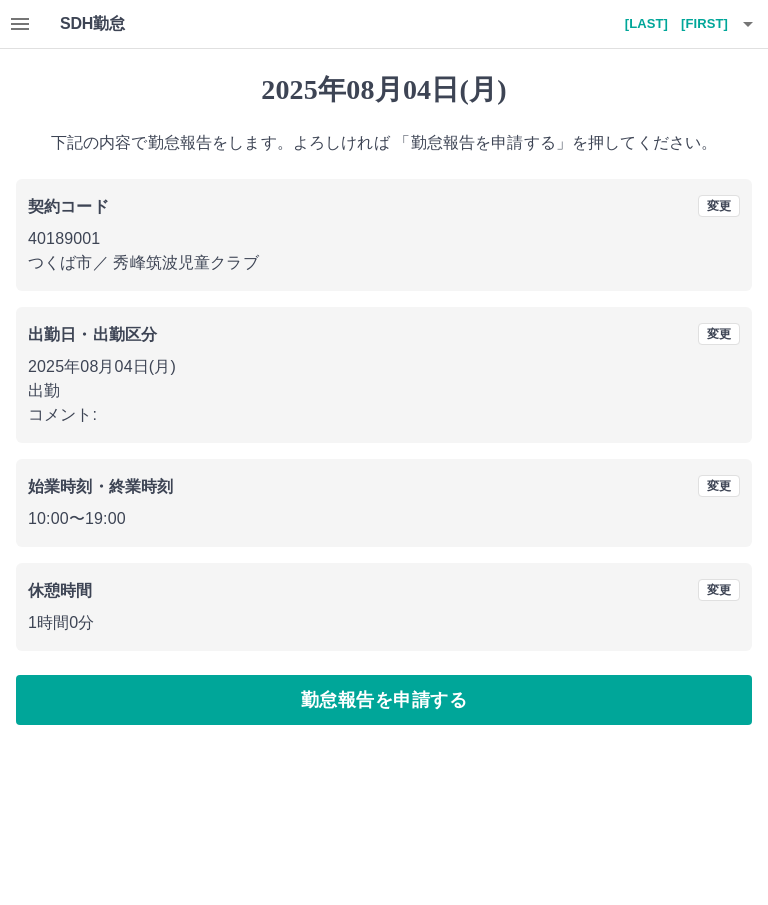 click on "勤怠報告を申請する" at bounding box center (384, 700) 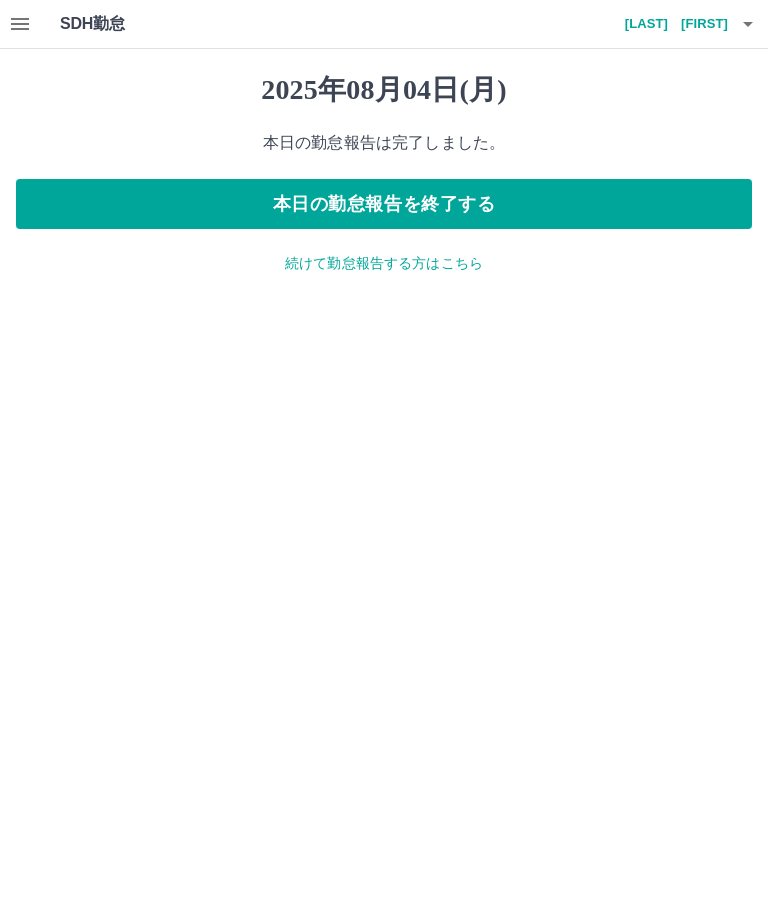 click on "本日の勤怠報告を終了する" at bounding box center (384, 204) 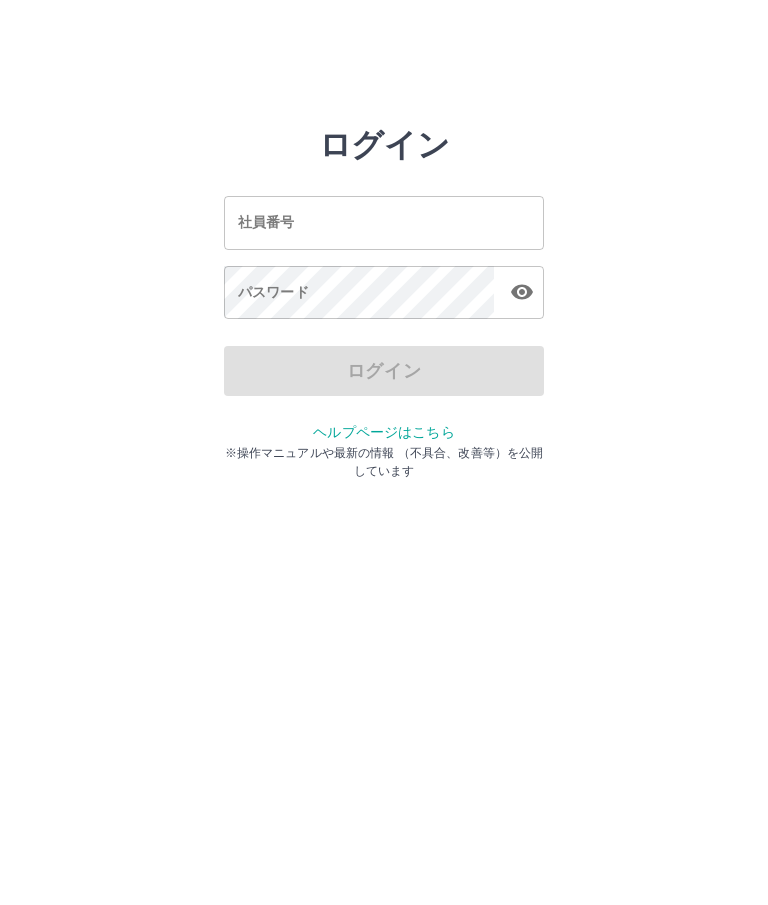 scroll, scrollTop: 0, scrollLeft: 0, axis: both 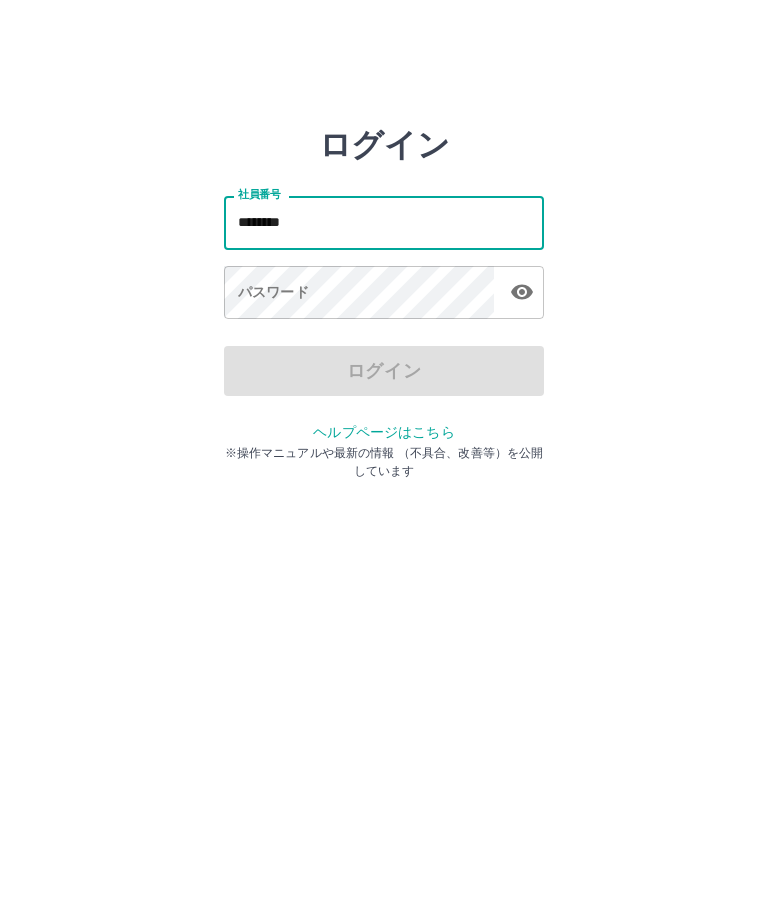 type on "*******" 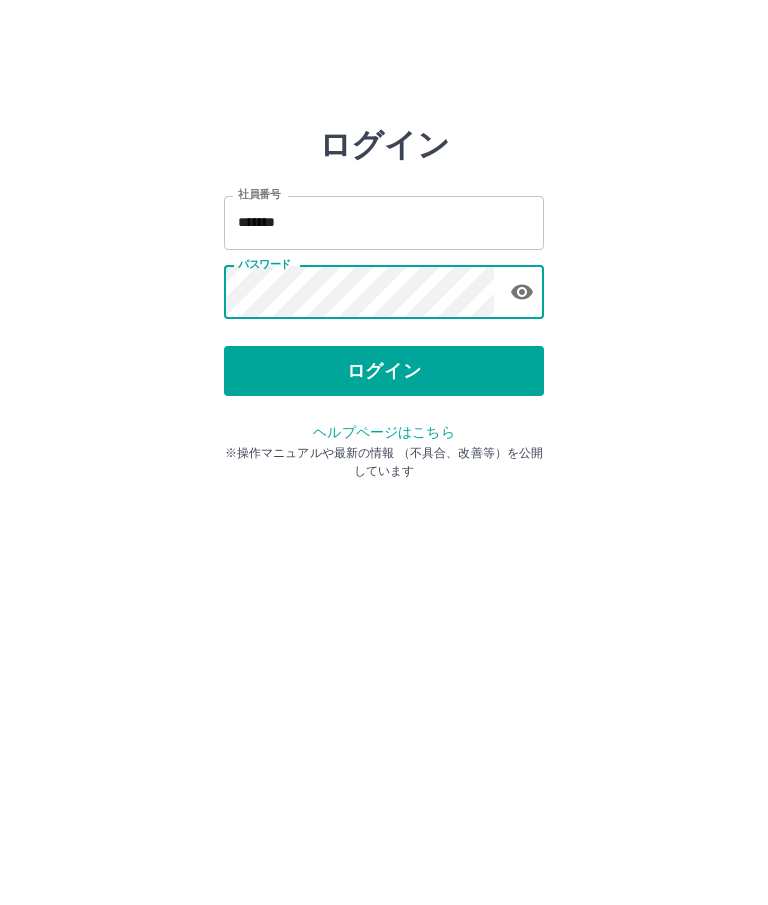 click on "ログイン" at bounding box center (384, 371) 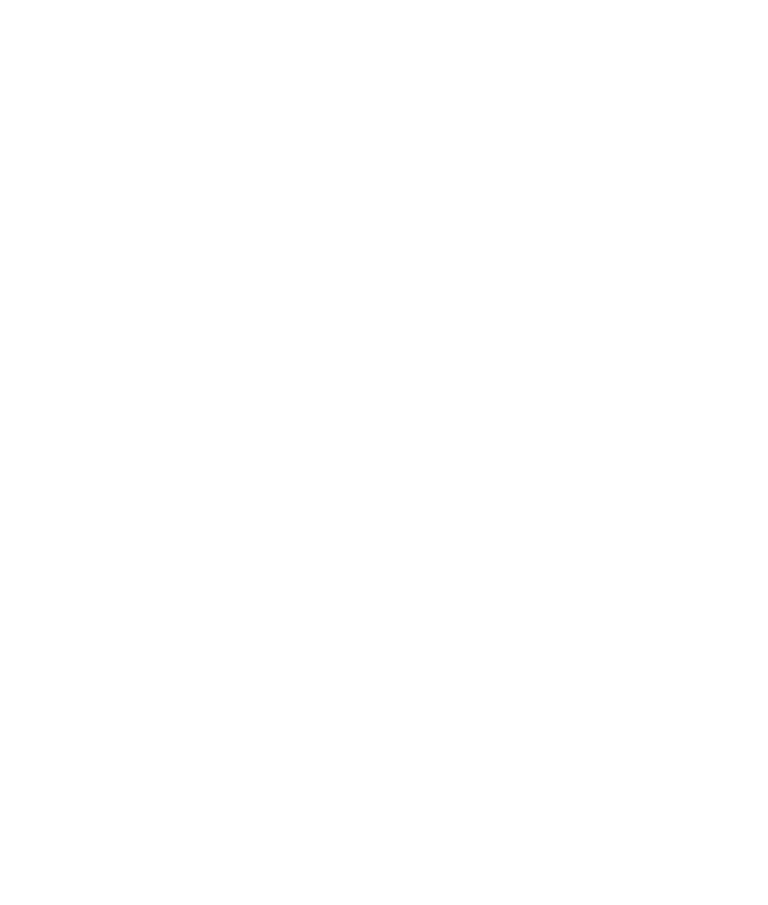 scroll, scrollTop: 0, scrollLeft: 0, axis: both 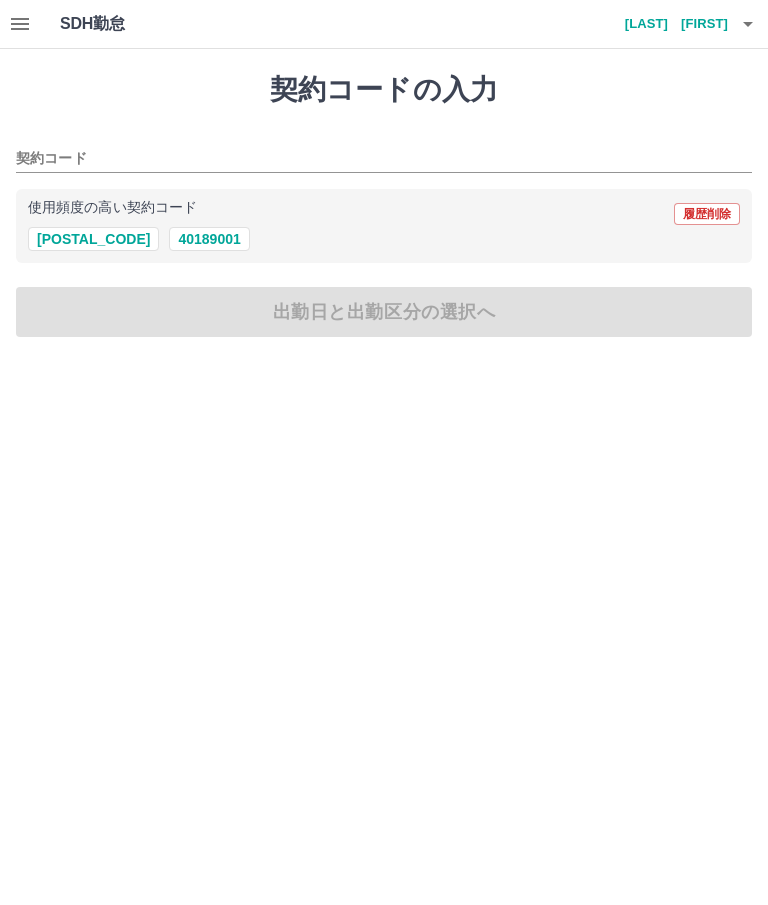 click on "40189001" at bounding box center (209, 239) 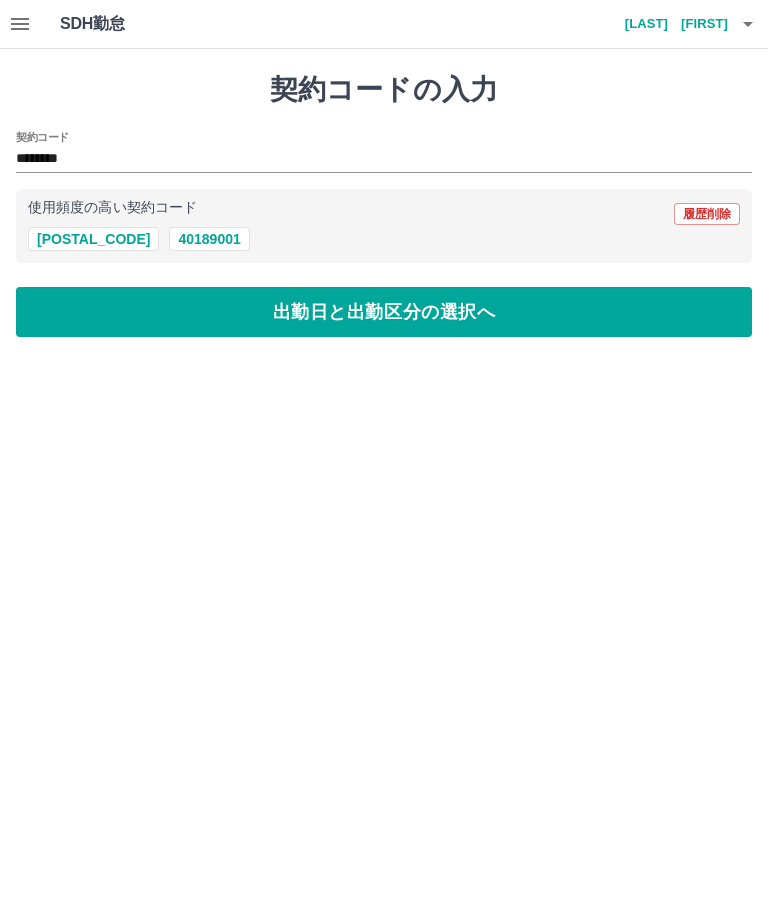 click on "出勤日と出勤区分の選択へ" at bounding box center [384, 312] 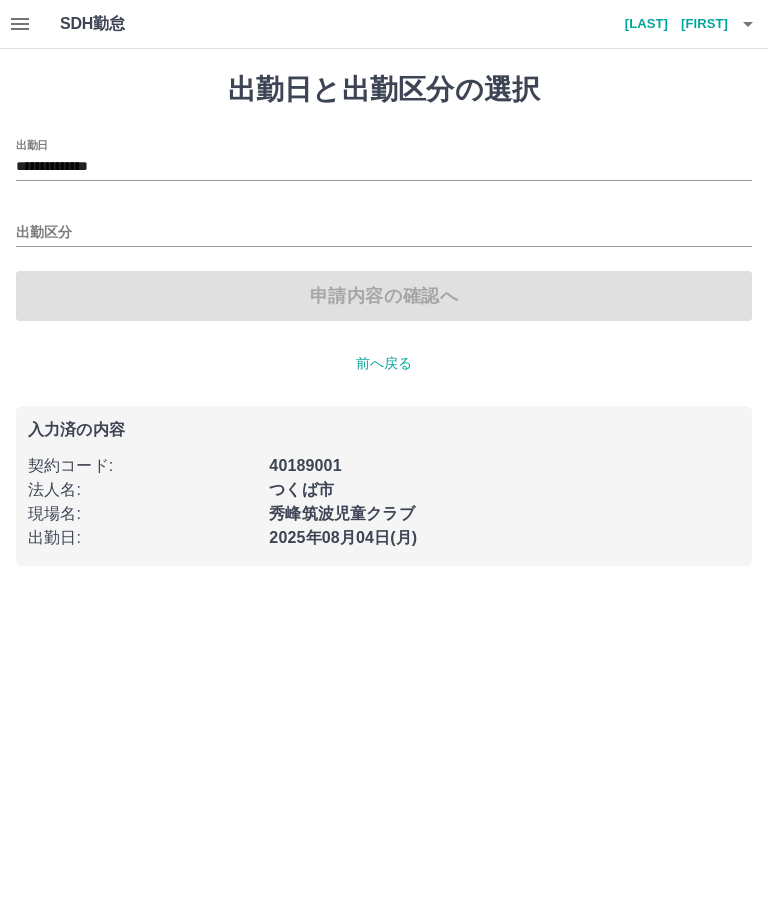 click on "出勤区分" at bounding box center [384, 233] 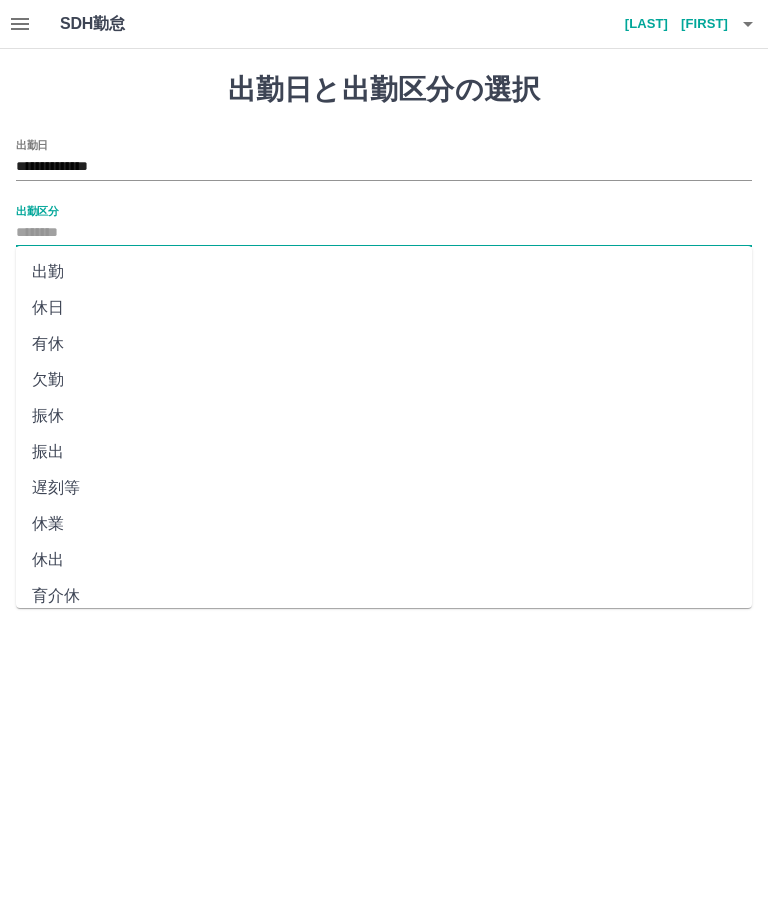 click on "出勤" at bounding box center [384, 272] 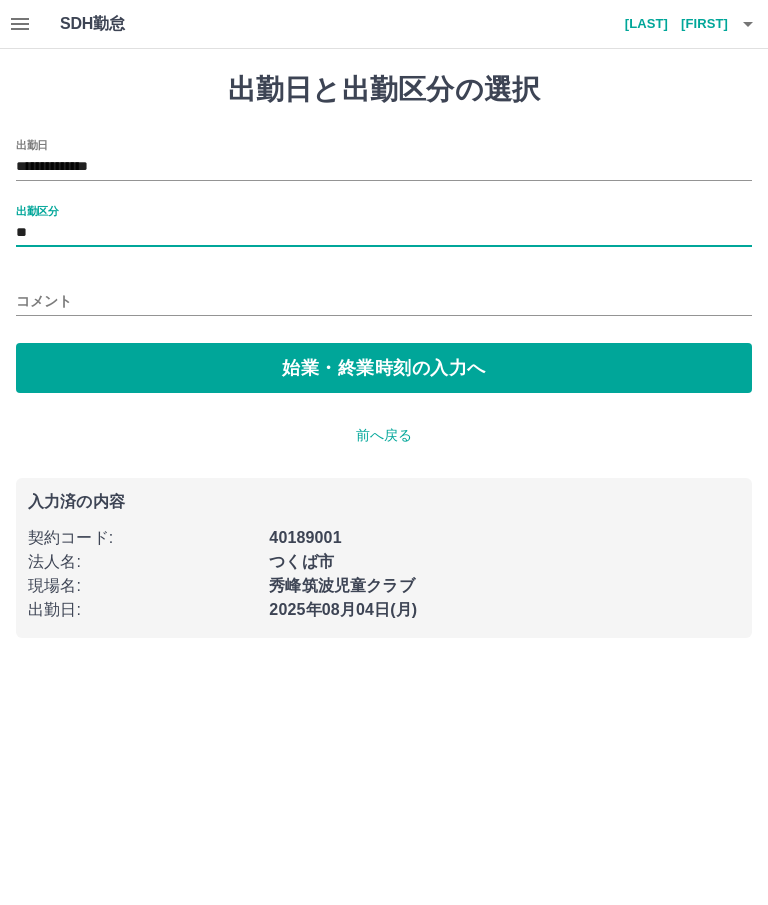 click on "始業・終業時刻の入力へ" at bounding box center (384, 368) 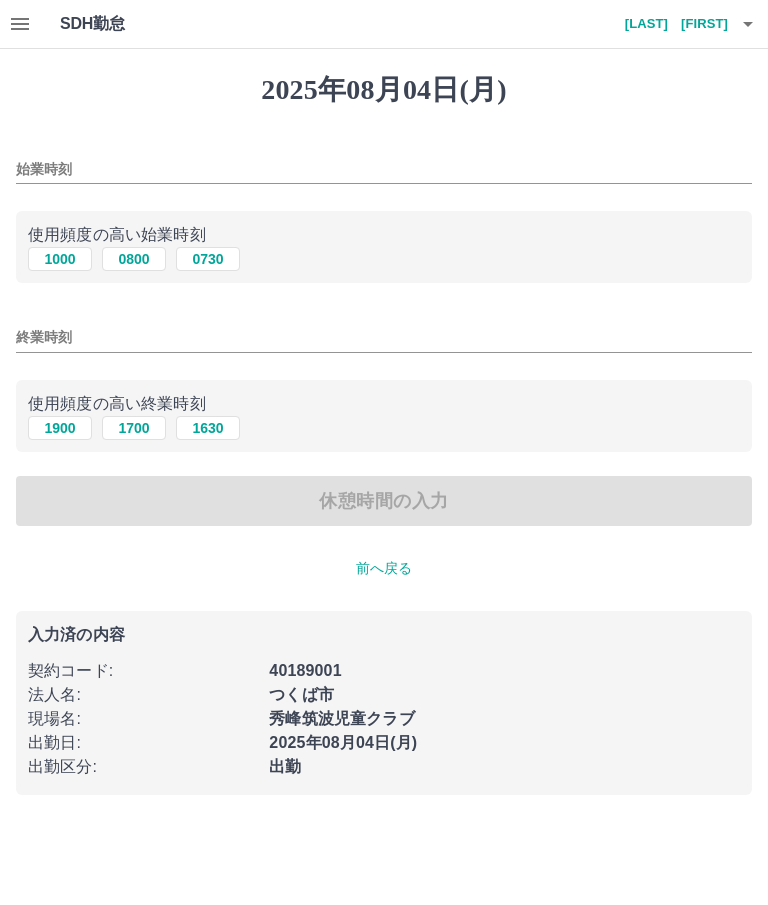click on "始業時刻" at bounding box center (384, 169) 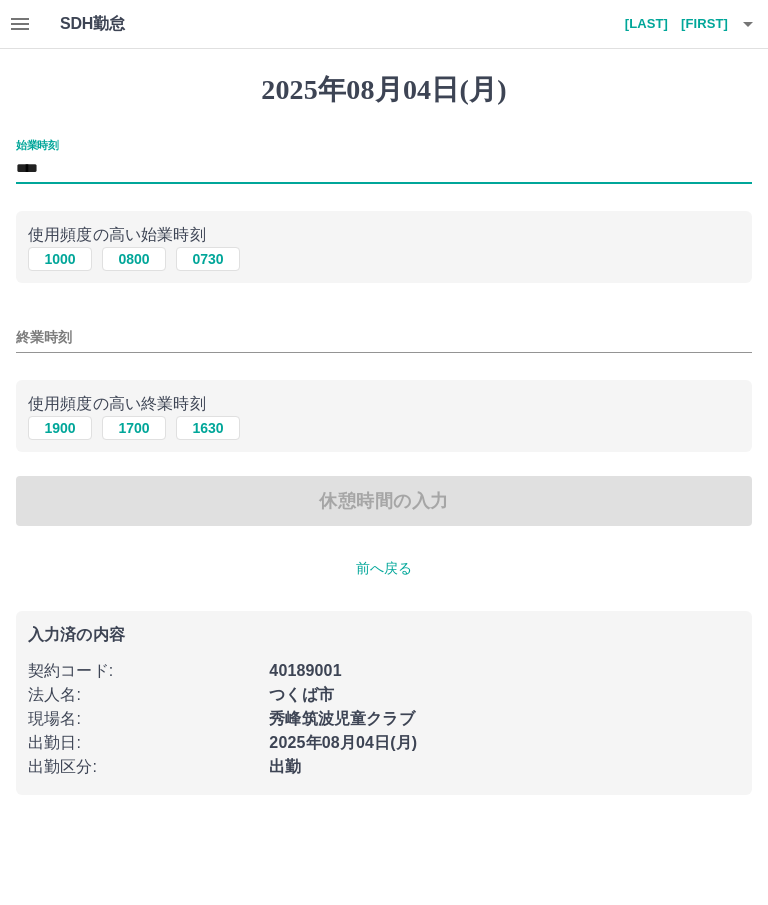 type on "****" 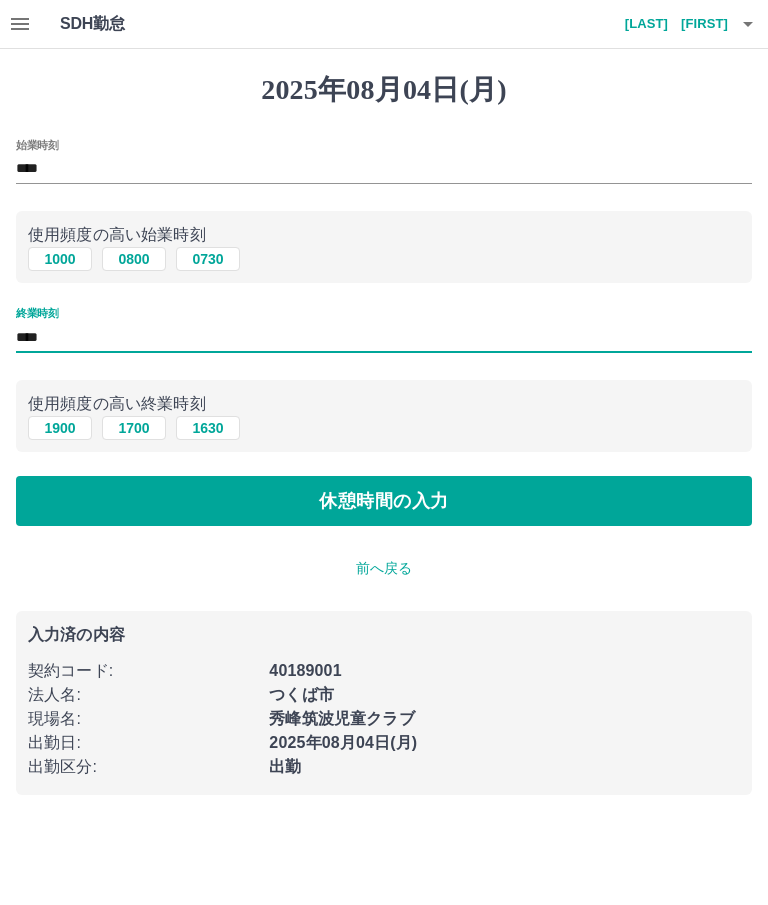 type on "****" 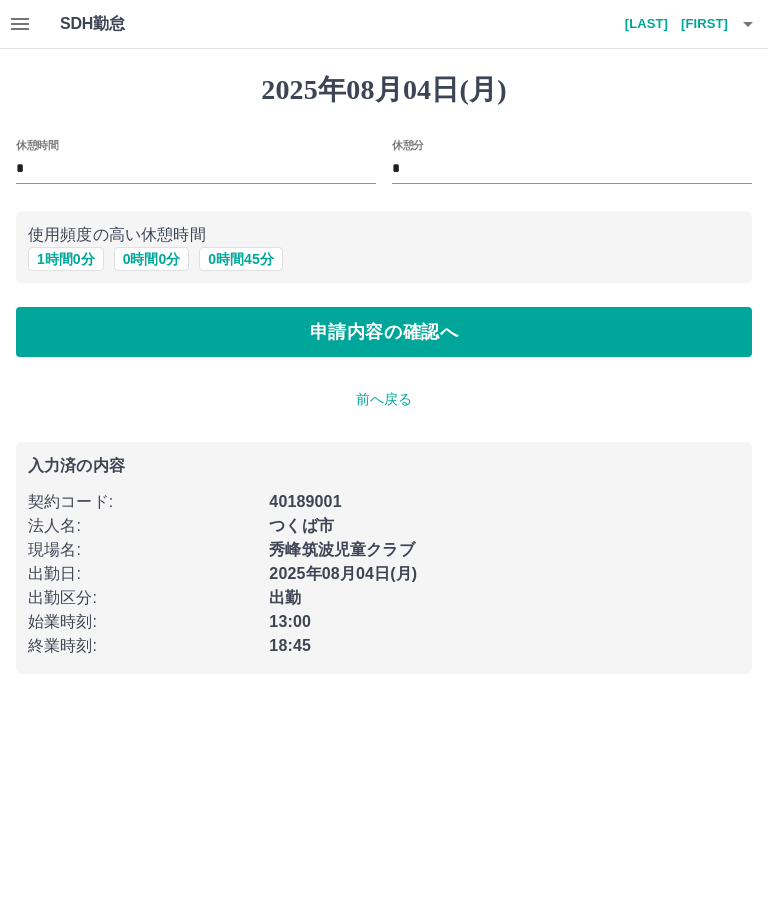 click on "申請内容の確認へ" at bounding box center [384, 332] 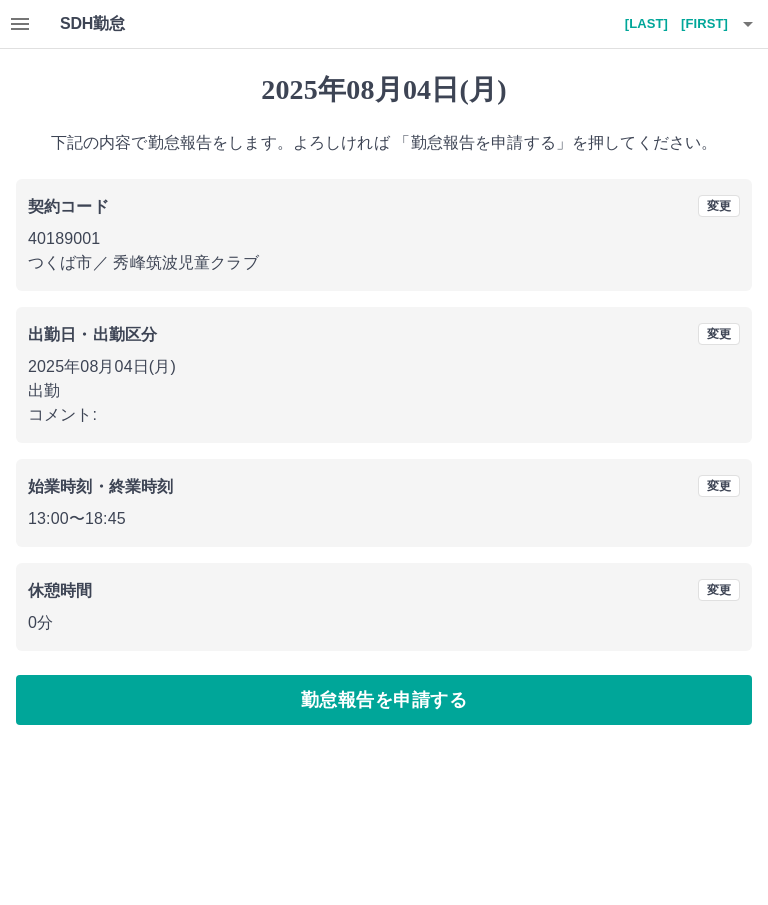 click on "勤怠報告を申請する" at bounding box center (384, 700) 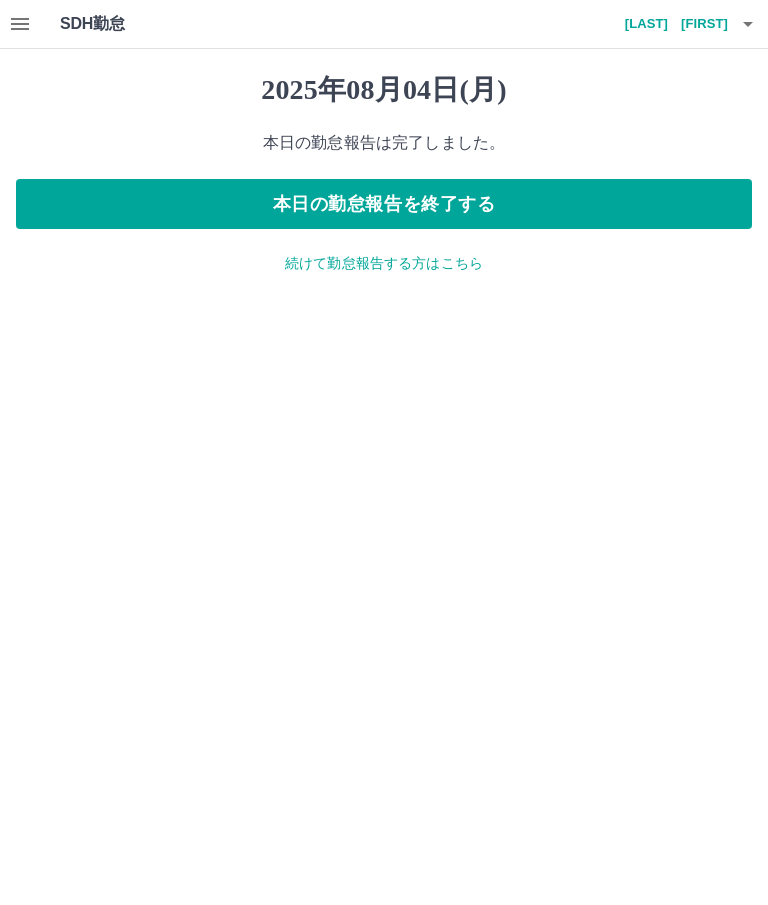 click on "本日の勤怠報告を終了する" at bounding box center [384, 204] 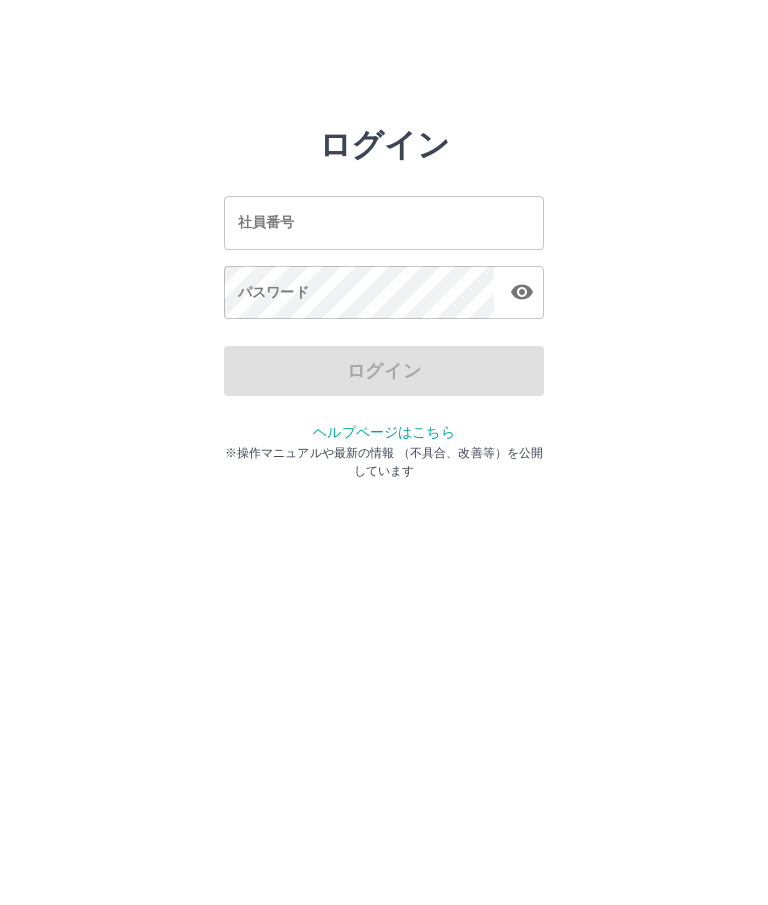 scroll, scrollTop: 0, scrollLeft: 0, axis: both 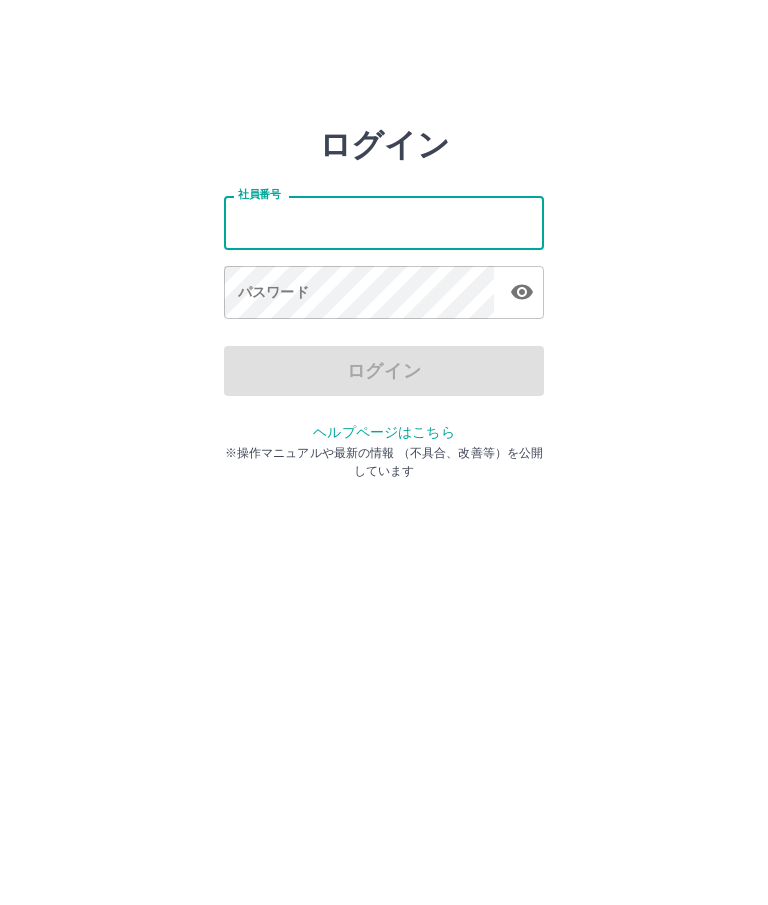 click on "社員番号" at bounding box center (384, 222) 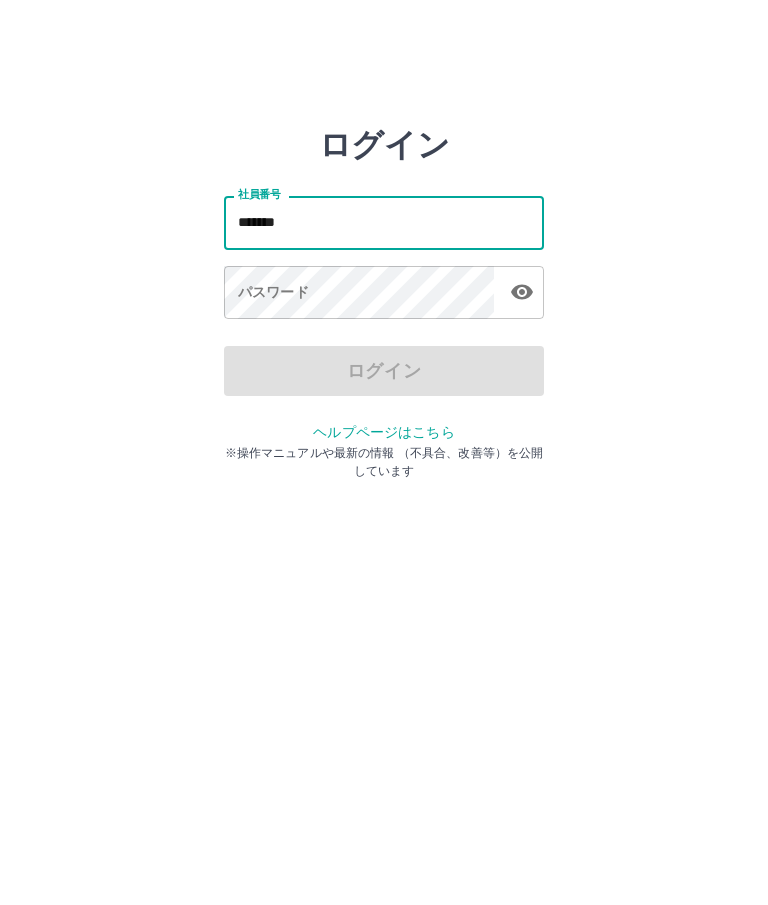 type on "*******" 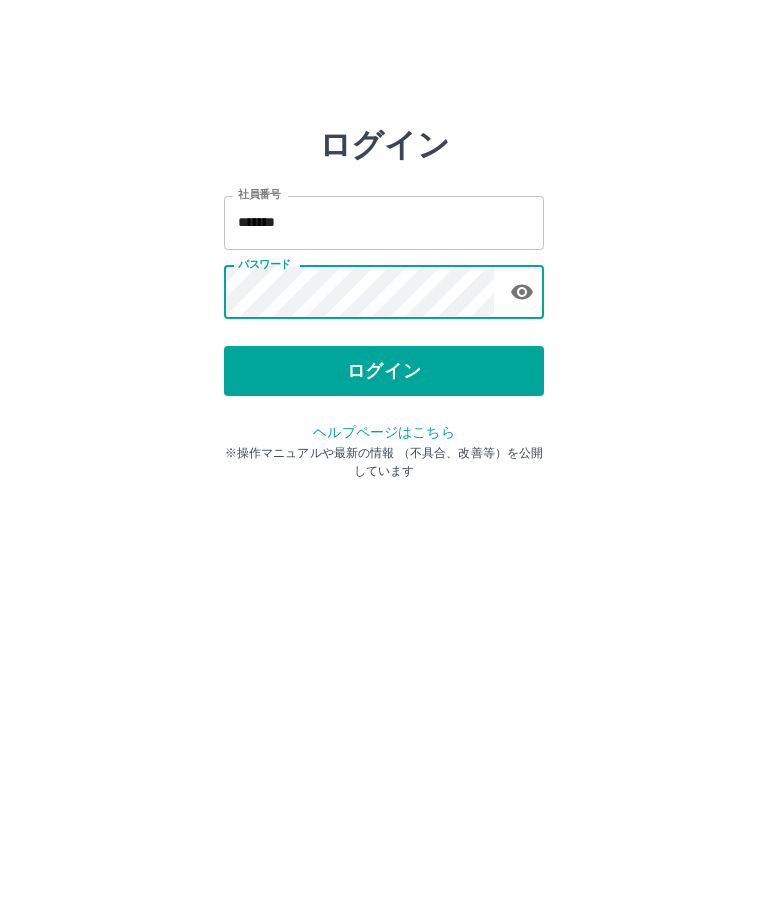 click on "ログイン" at bounding box center [384, 371] 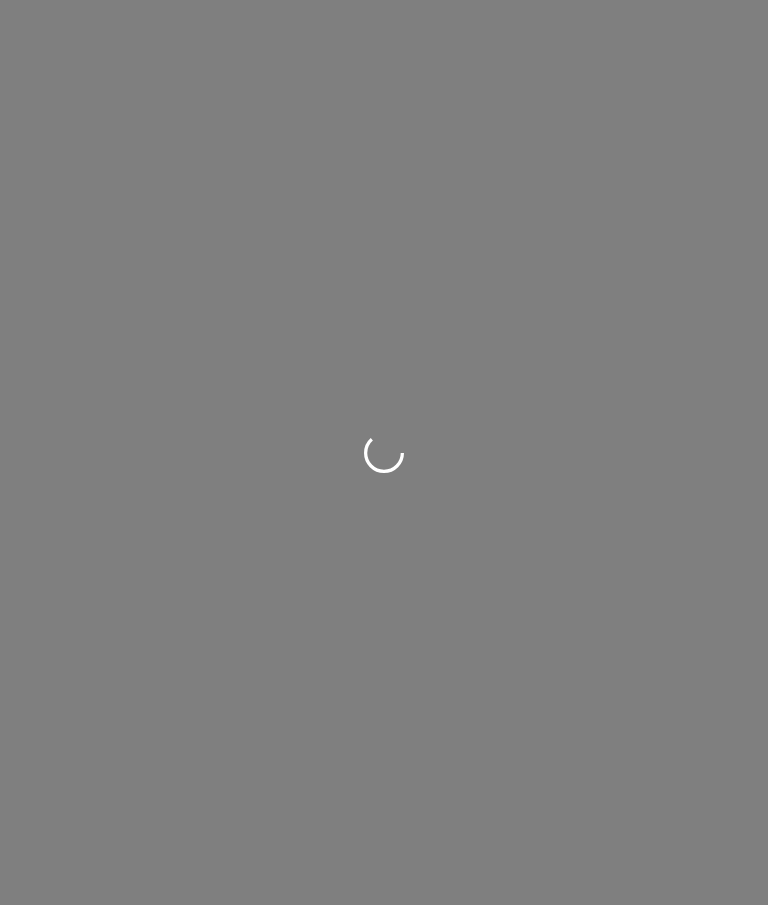scroll, scrollTop: 0, scrollLeft: 0, axis: both 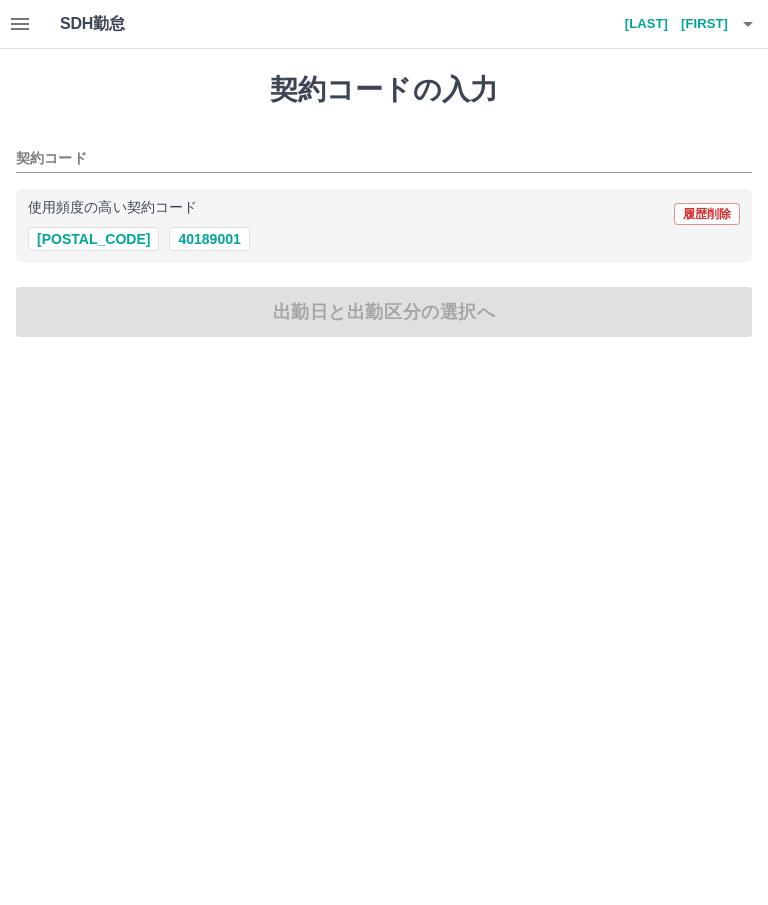 click on "契約コード" at bounding box center (369, 159) 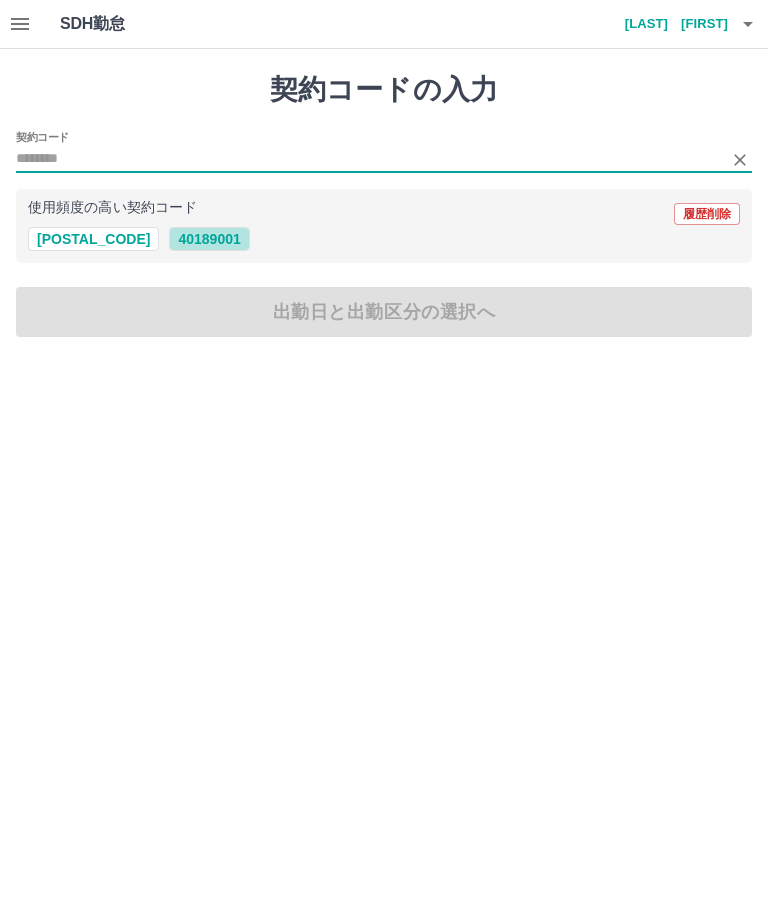 click on "40189001" at bounding box center [209, 239] 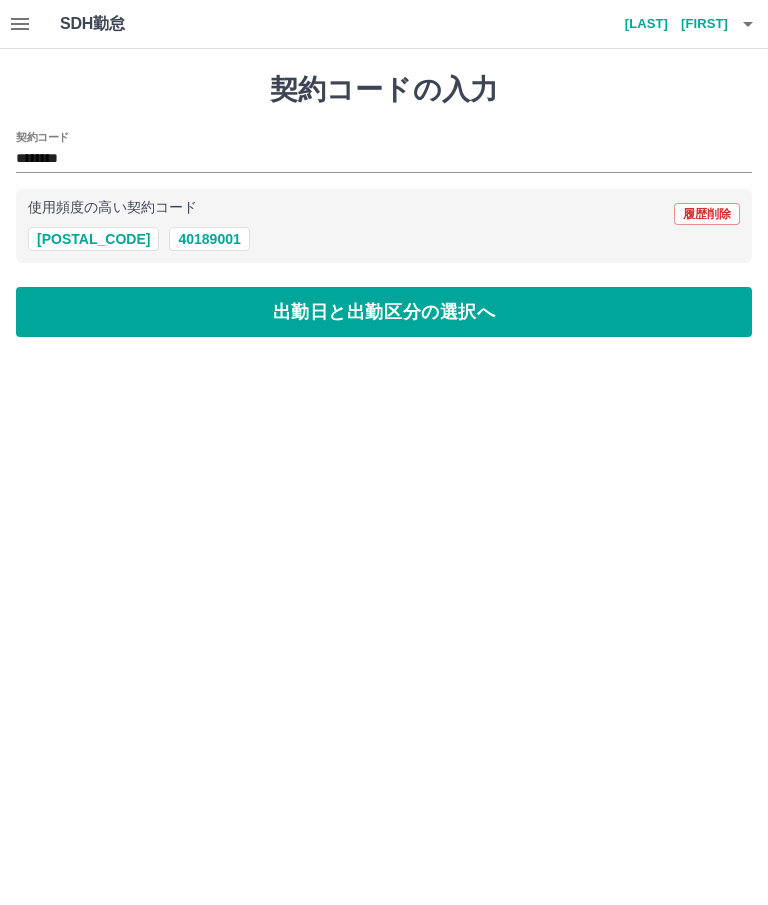 click on "出勤日と出勤区分の選択へ" at bounding box center (384, 312) 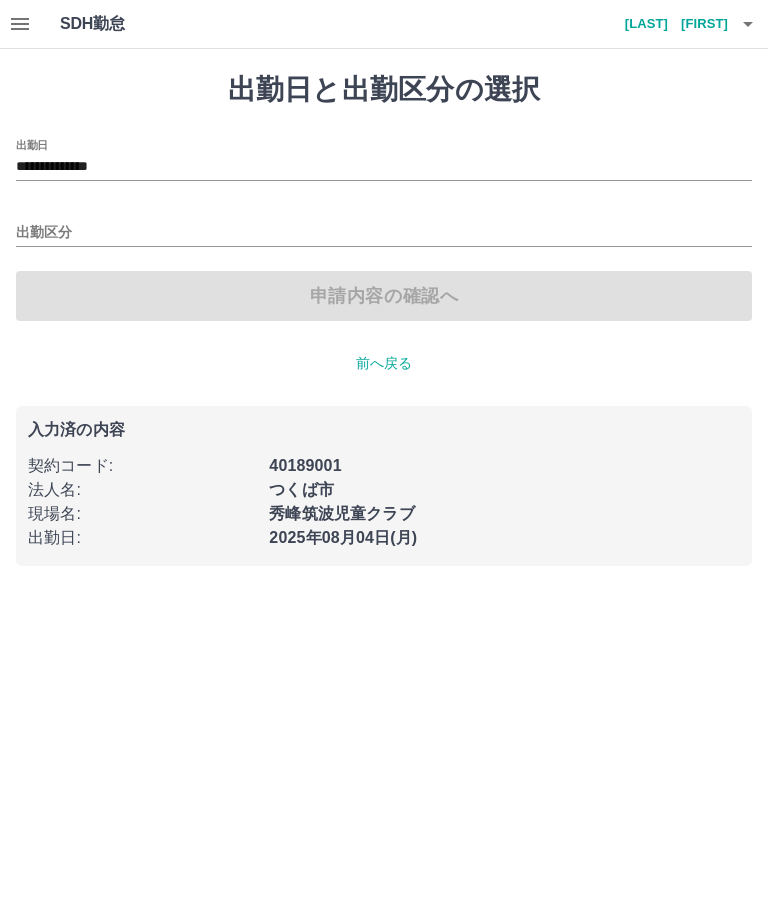 click on "出勤区分" at bounding box center [384, 233] 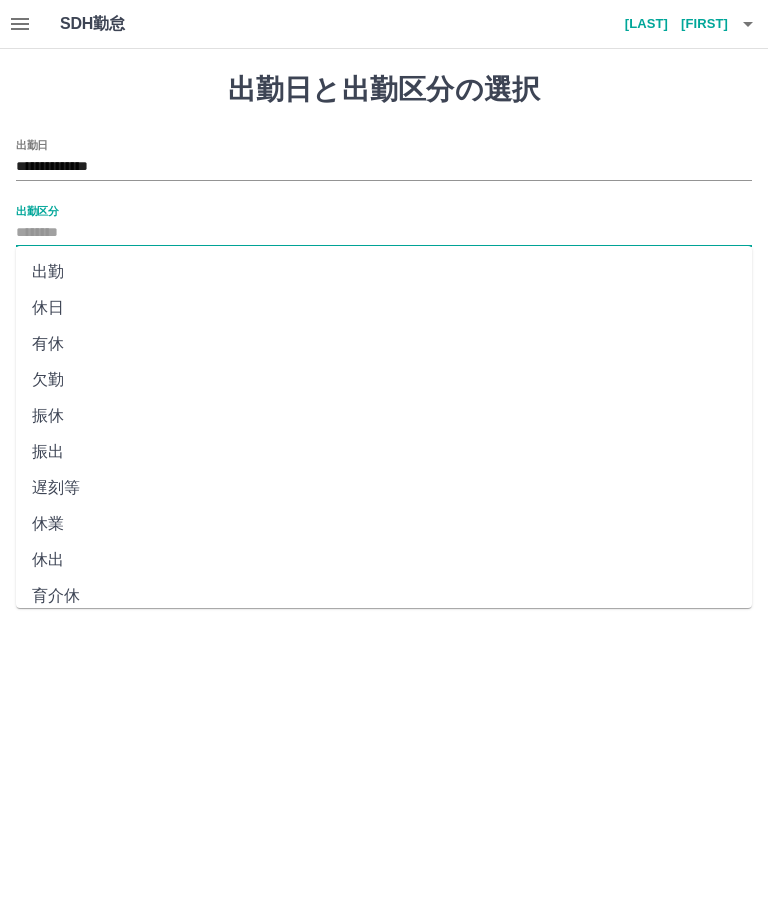 click on "出勤" at bounding box center (384, 272) 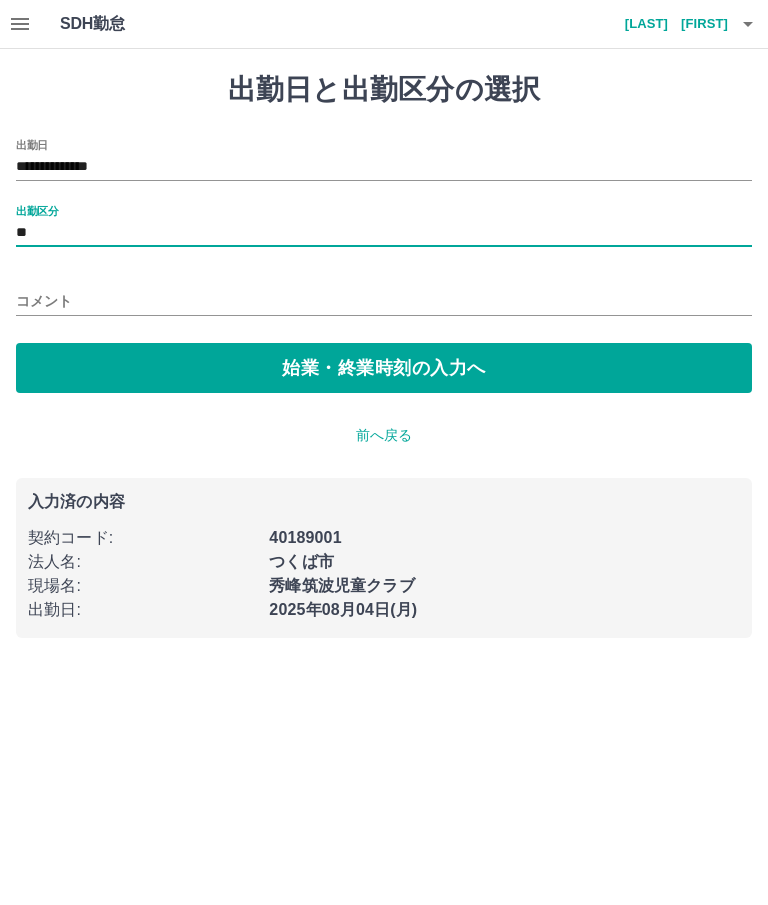 click on "始業・終業時刻の入力へ" at bounding box center (384, 368) 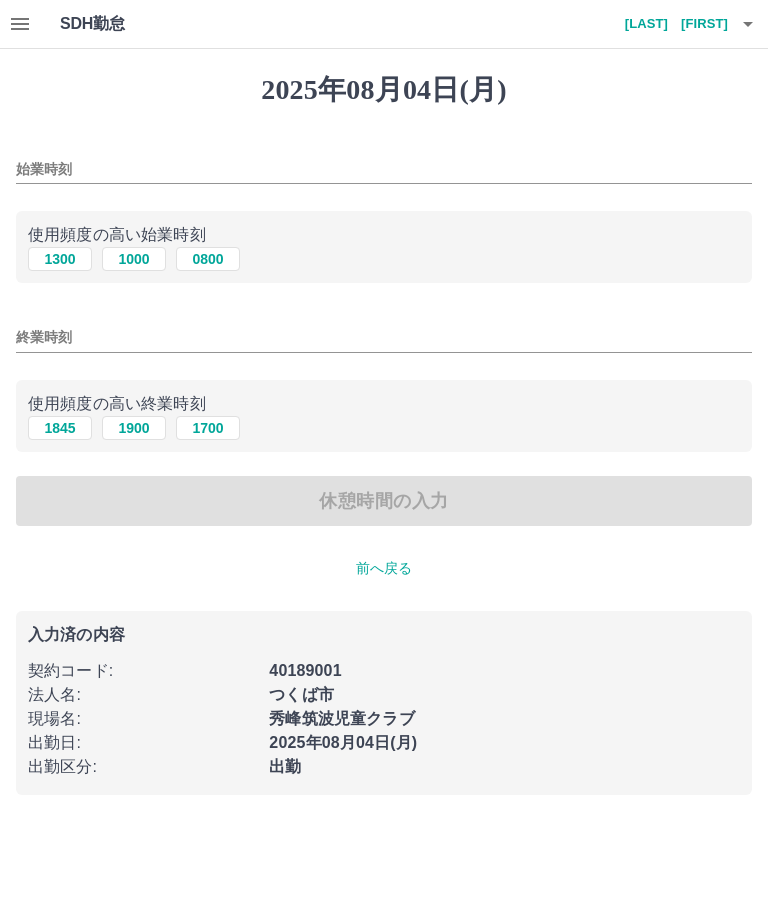 click on "始業時刻" at bounding box center [384, 169] 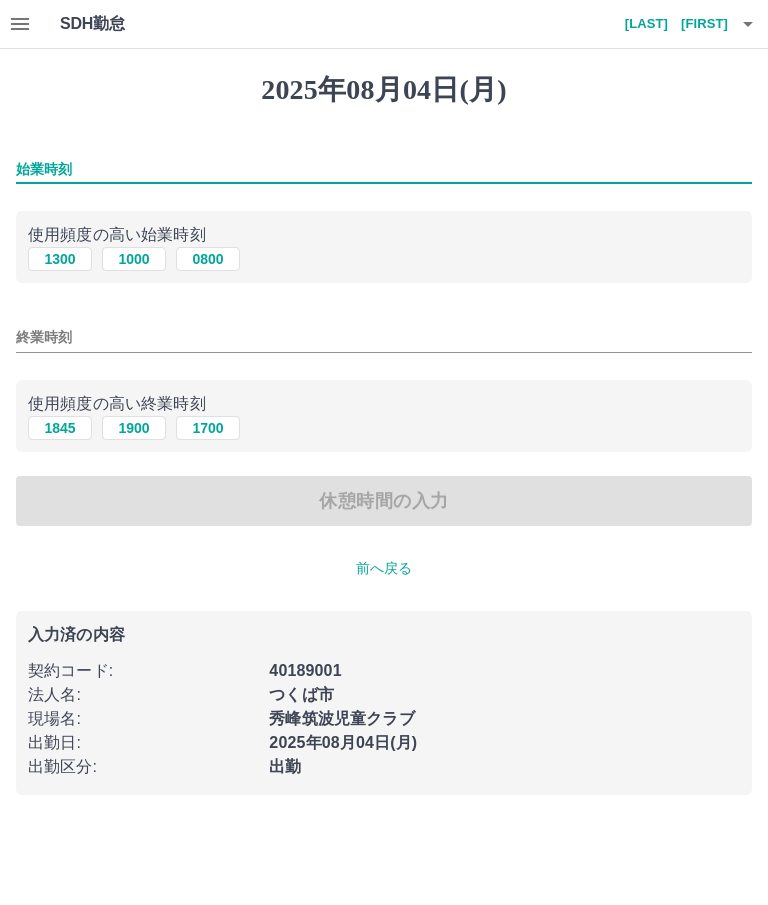 click on "1000" at bounding box center (134, 259) 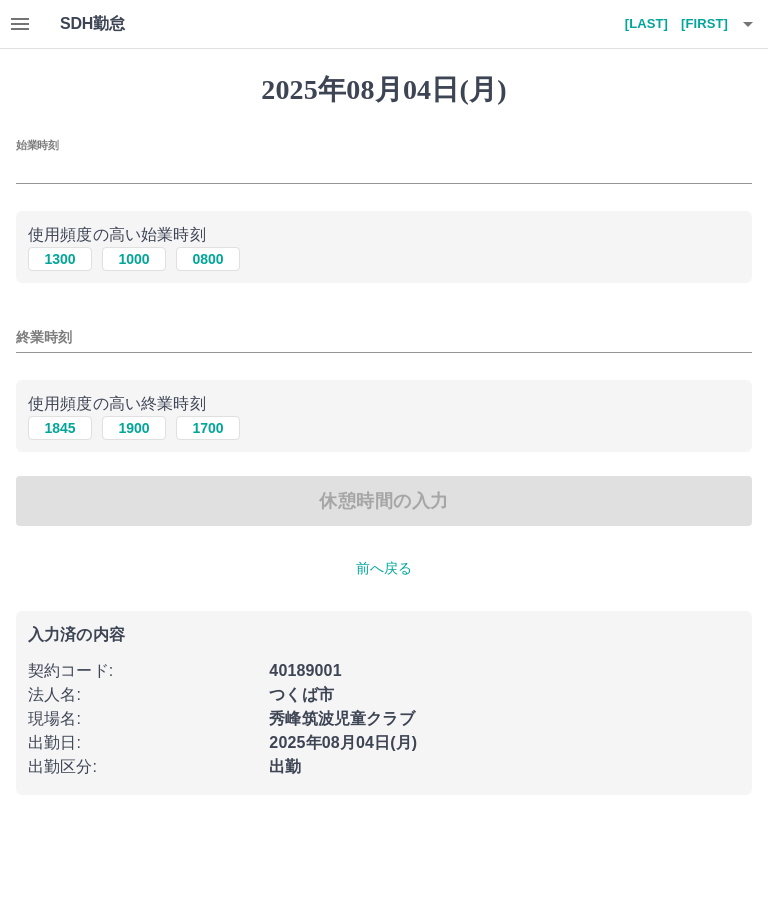 type on "****" 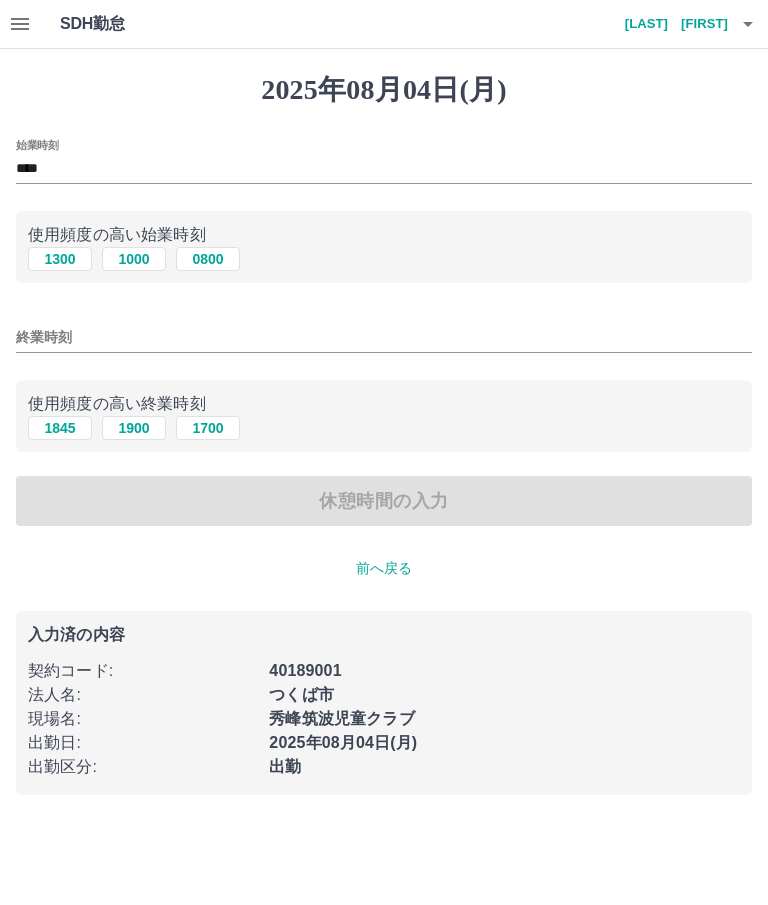click on "終業時刻" at bounding box center (384, 337) 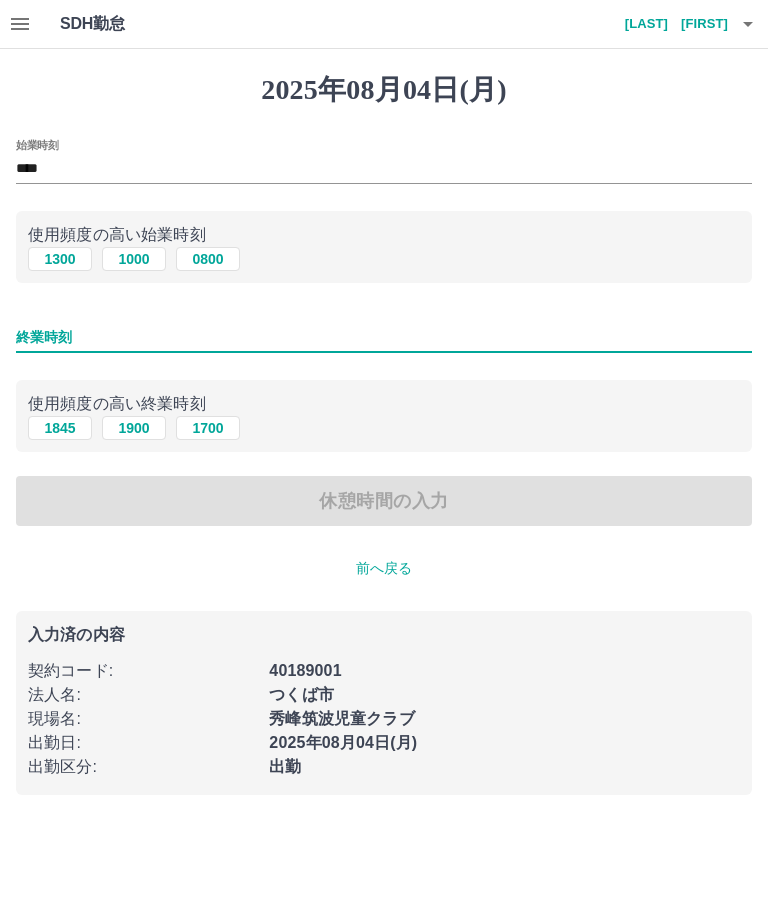 click on "1900" at bounding box center (134, 428) 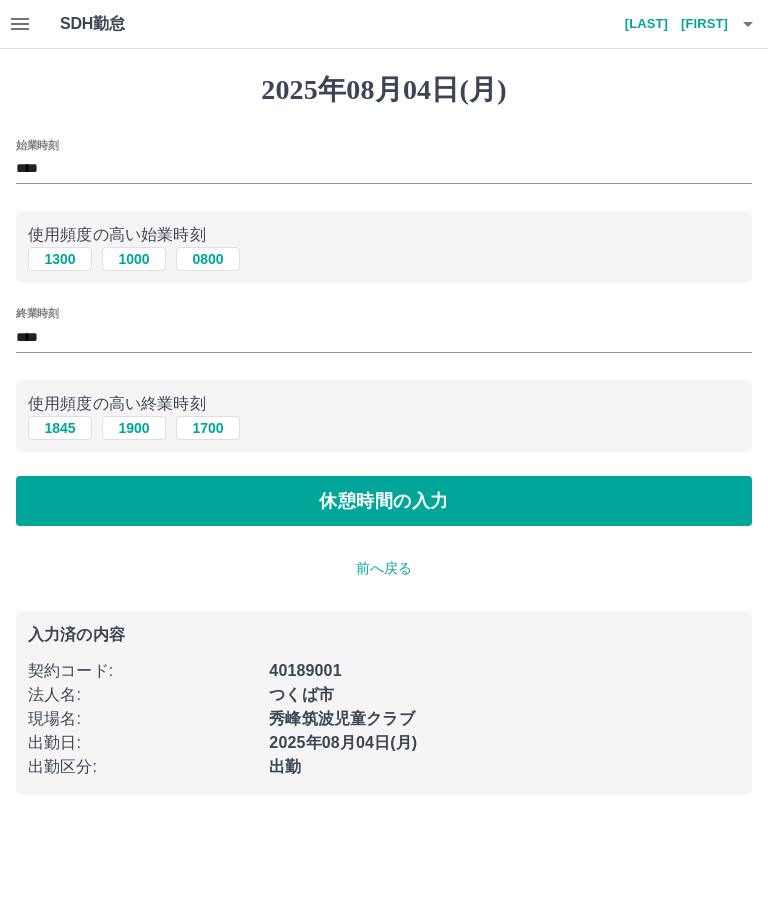 click on "休憩時間の入力" at bounding box center [384, 501] 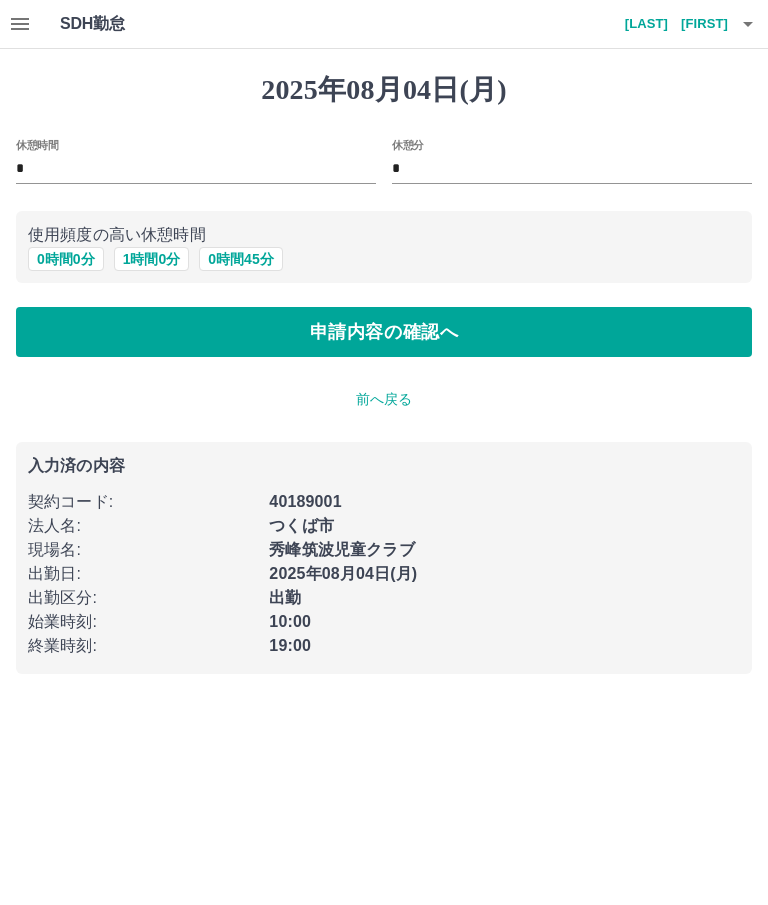 click on "1 時間 0 分" at bounding box center [152, 259] 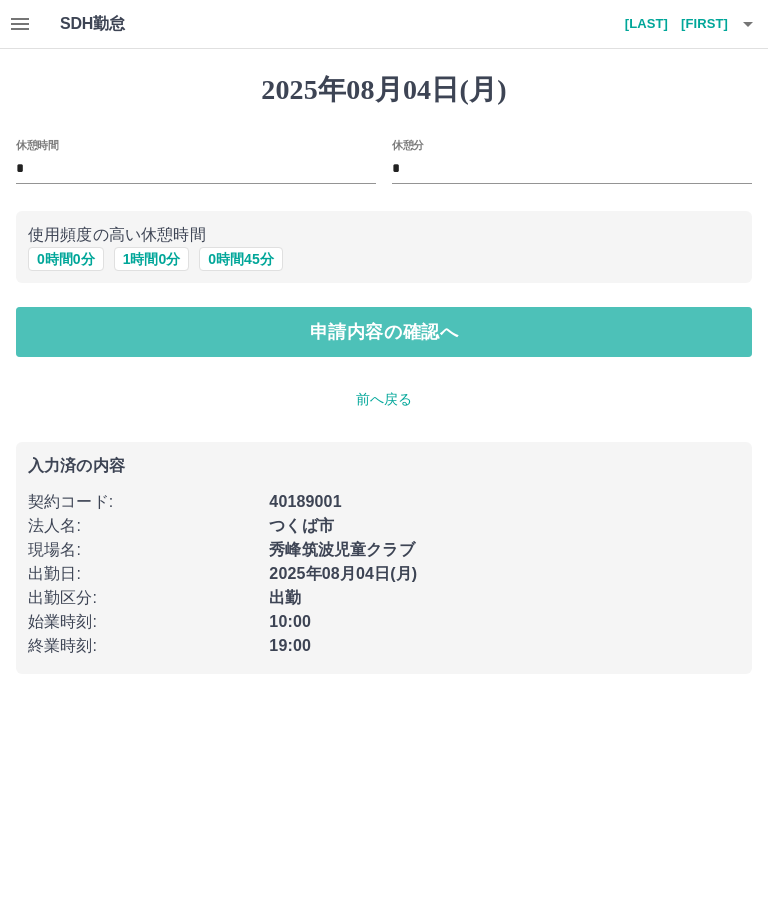 click on "申請内容の確認へ" at bounding box center [384, 332] 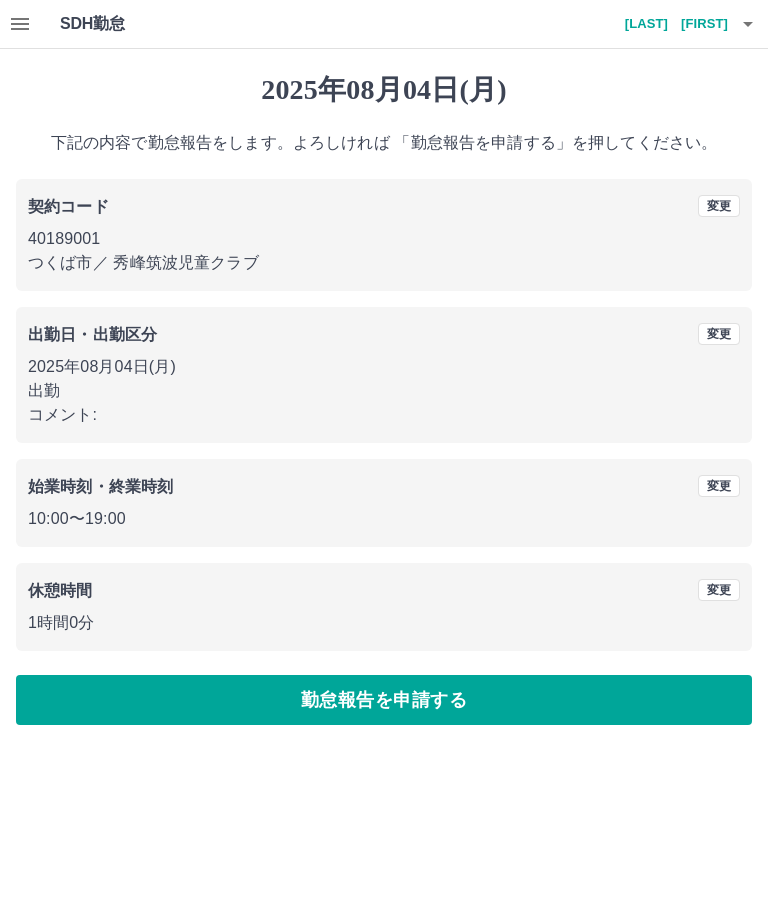 click on "勤怠報告を申請する" at bounding box center [384, 700] 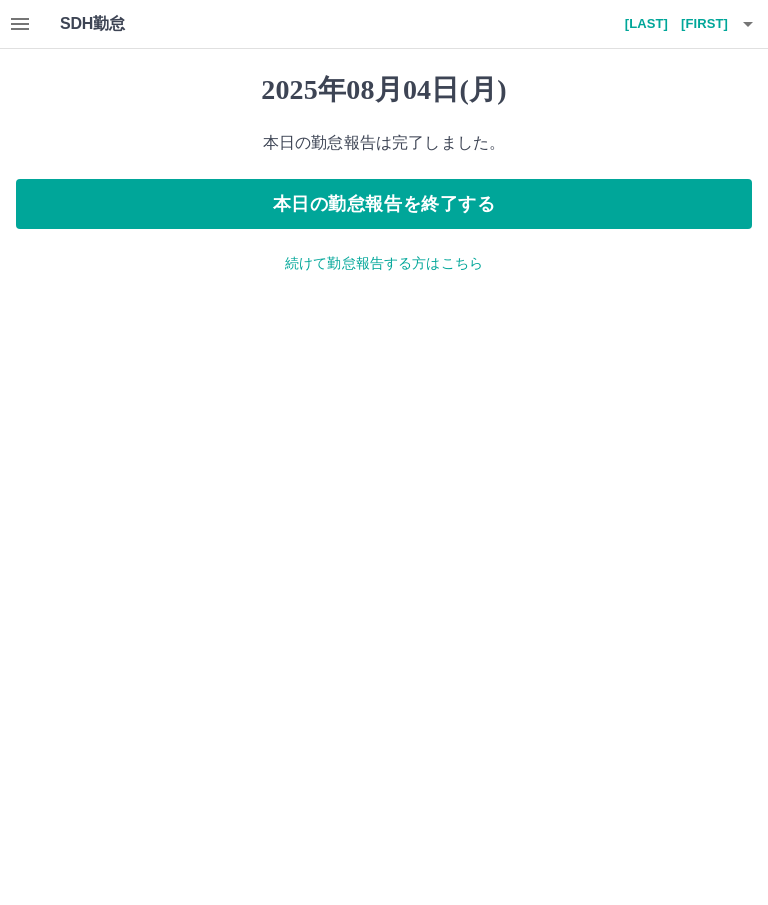 click on "本日の勤怠報告を終了する" at bounding box center [384, 204] 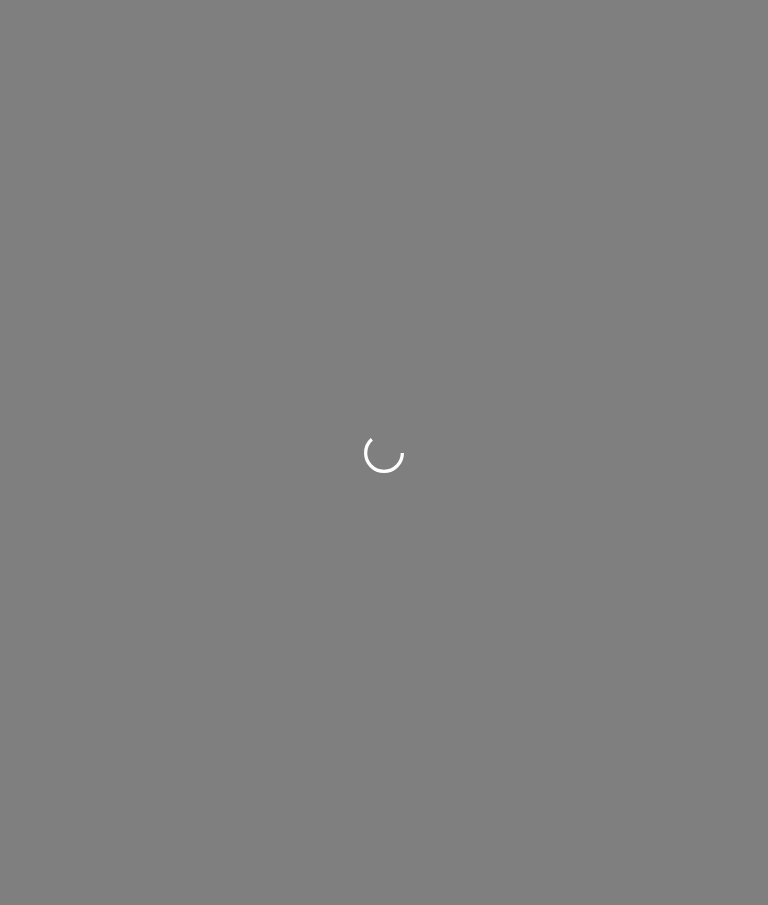scroll, scrollTop: 0, scrollLeft: 0, axis: both 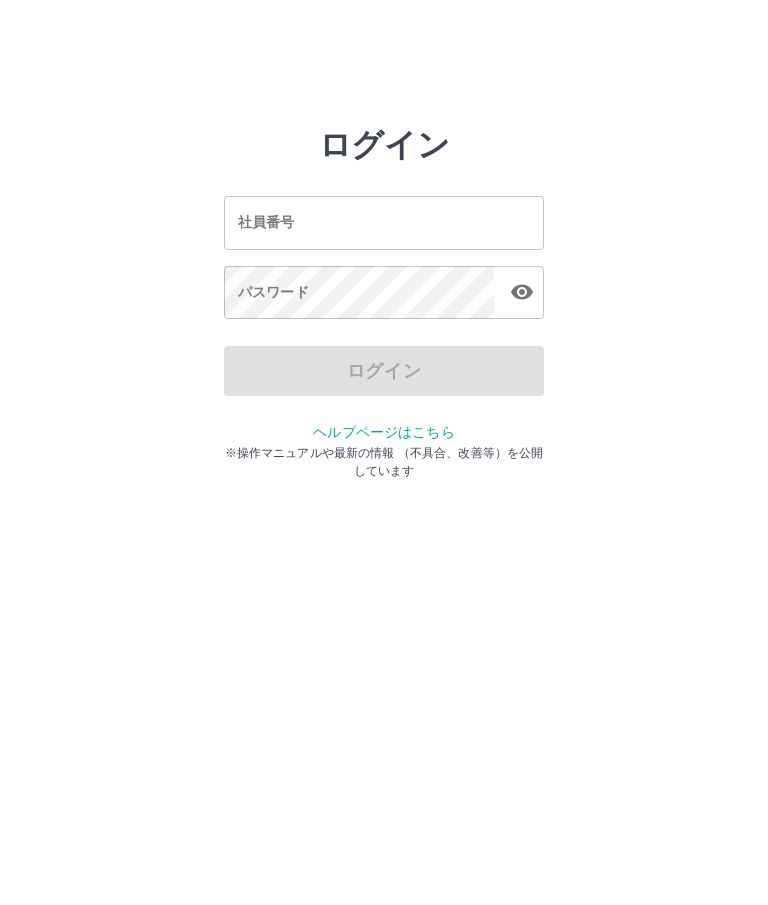click on "社員番号" at bounding box center (384, 222) 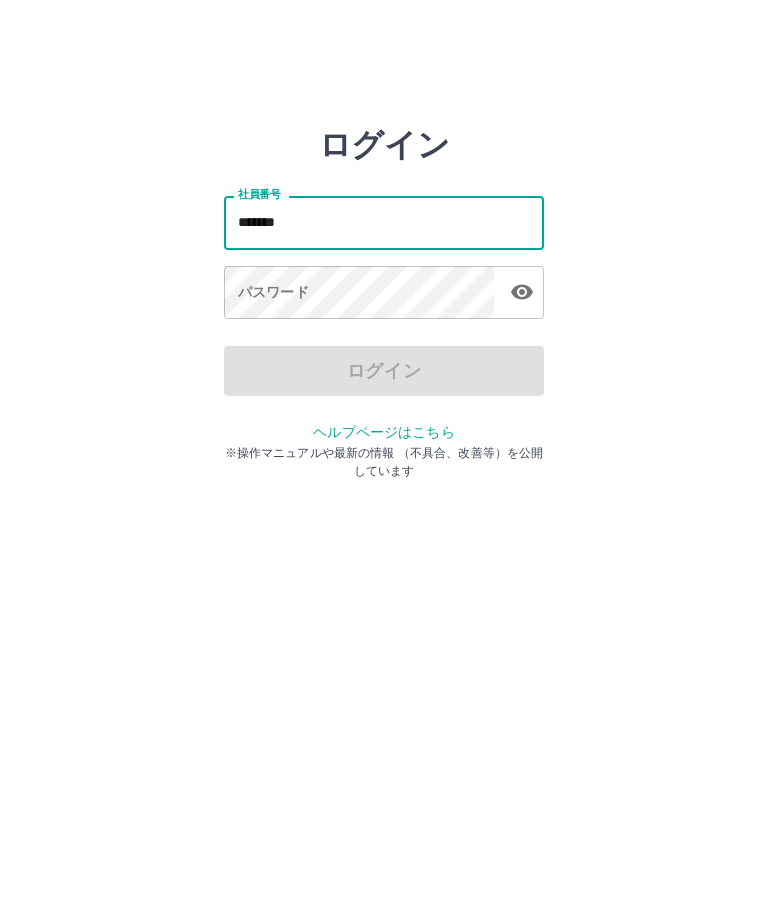 type on "*******" 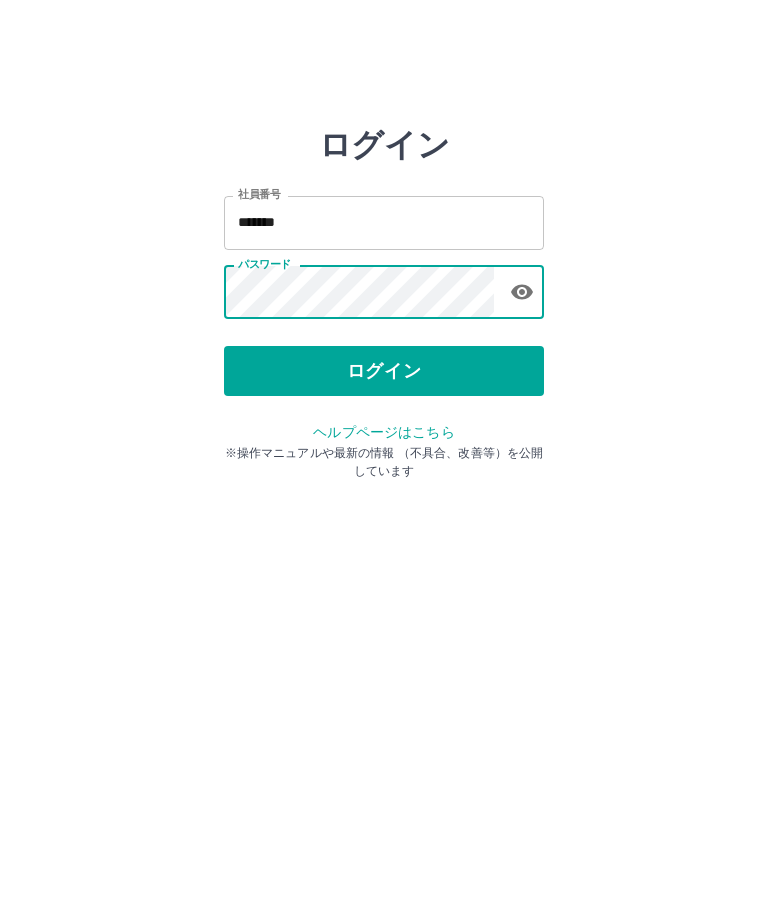click on "ログイン" at bounding box center [384, 371] 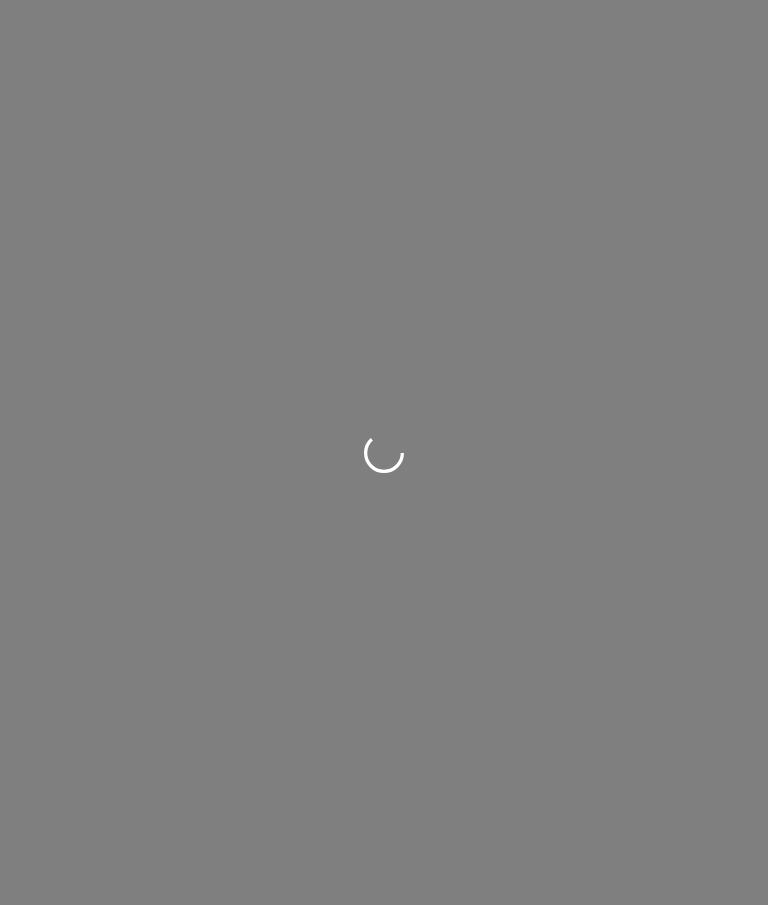 scroll, scrollTop: 0, scrollLeft: 0, axis: both 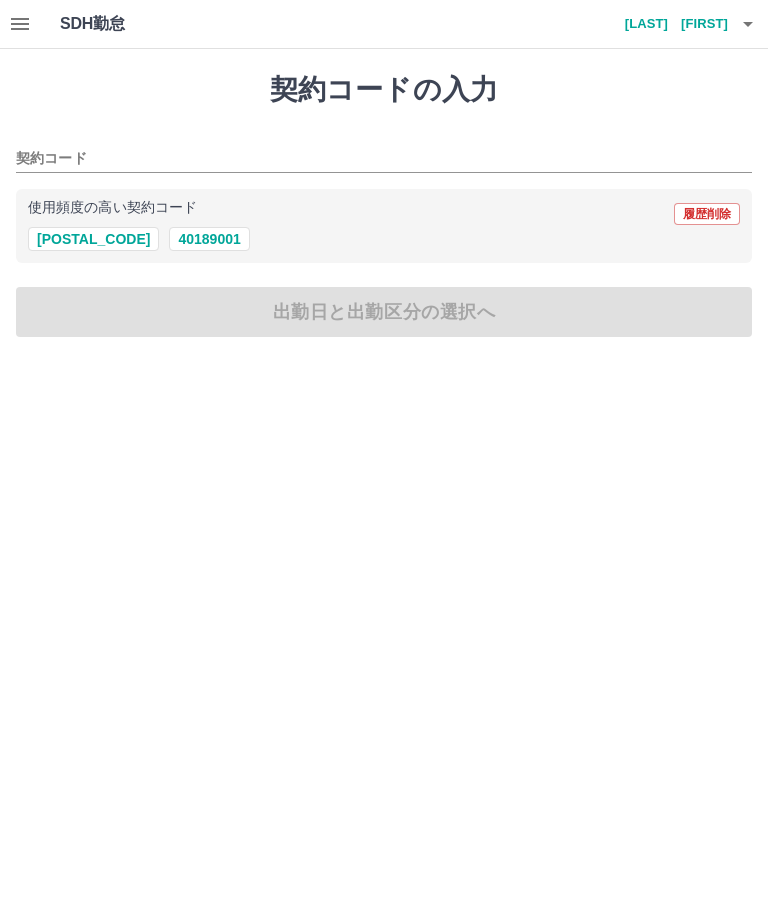 click on "40189001" at bounding box center [209, 239] 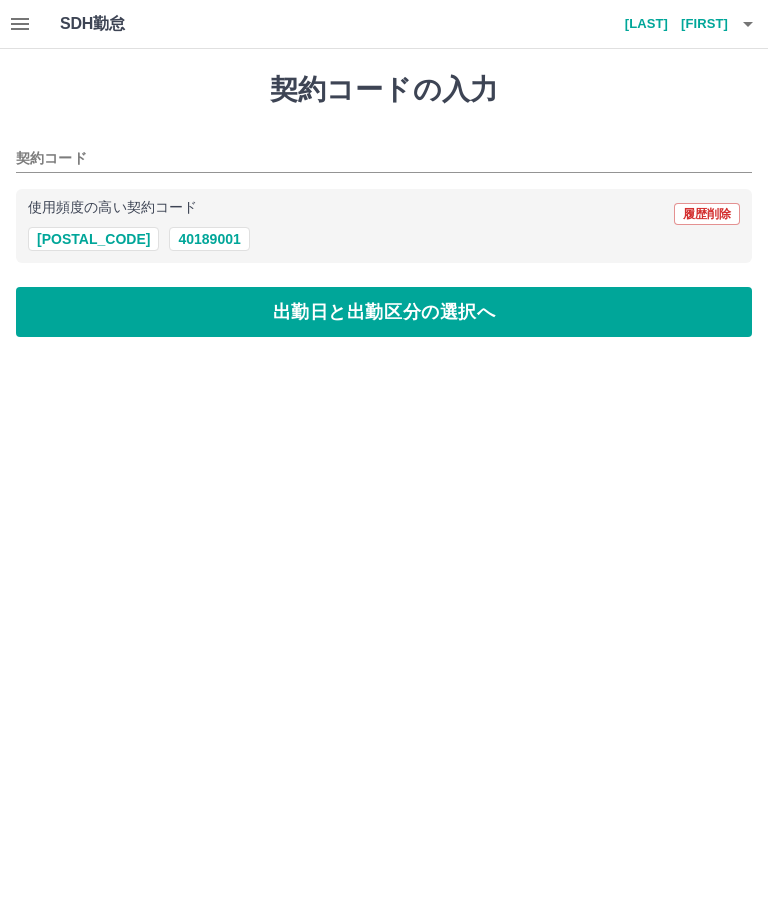 type on "********" 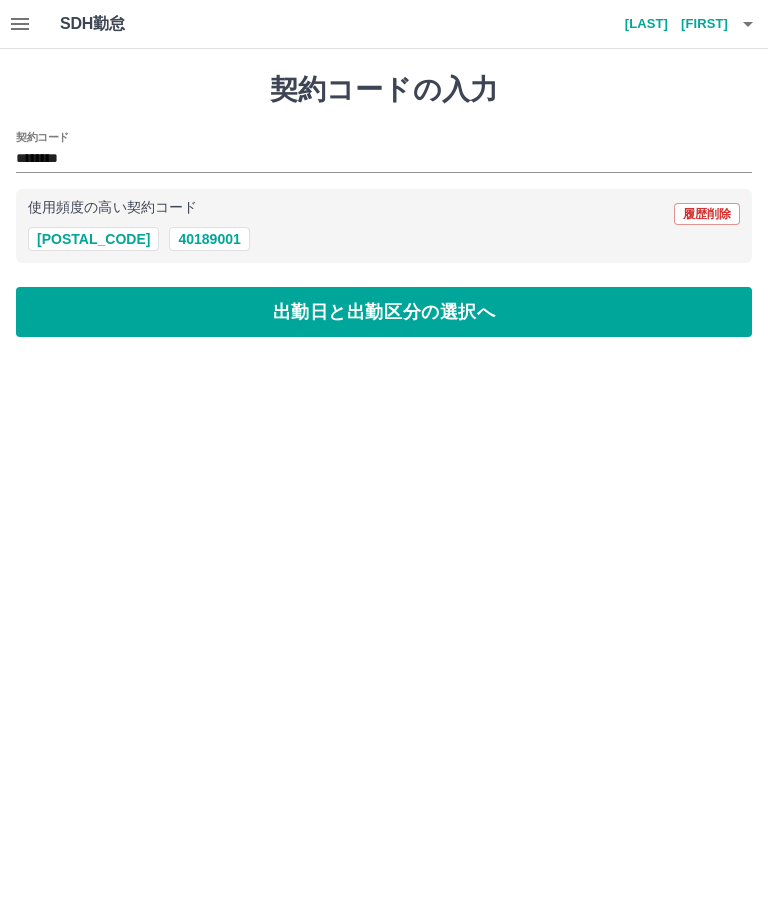 click on "出勤日と出勤区分の選択へ" at bounding box center [384, 312] 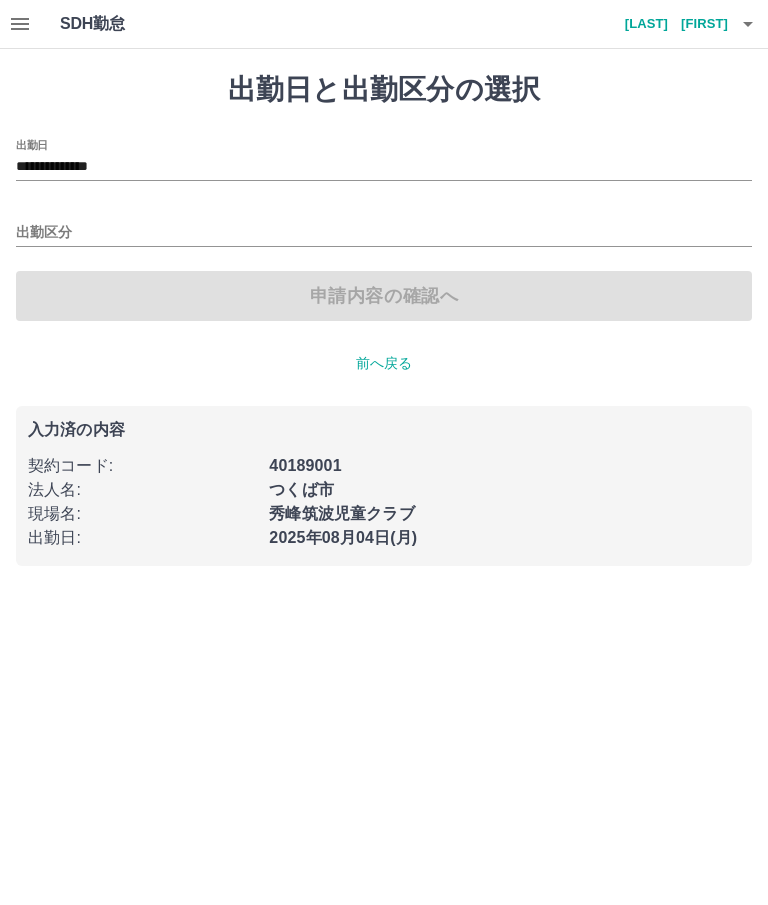 click on "出勤区分" at bounding box center (384, 233) 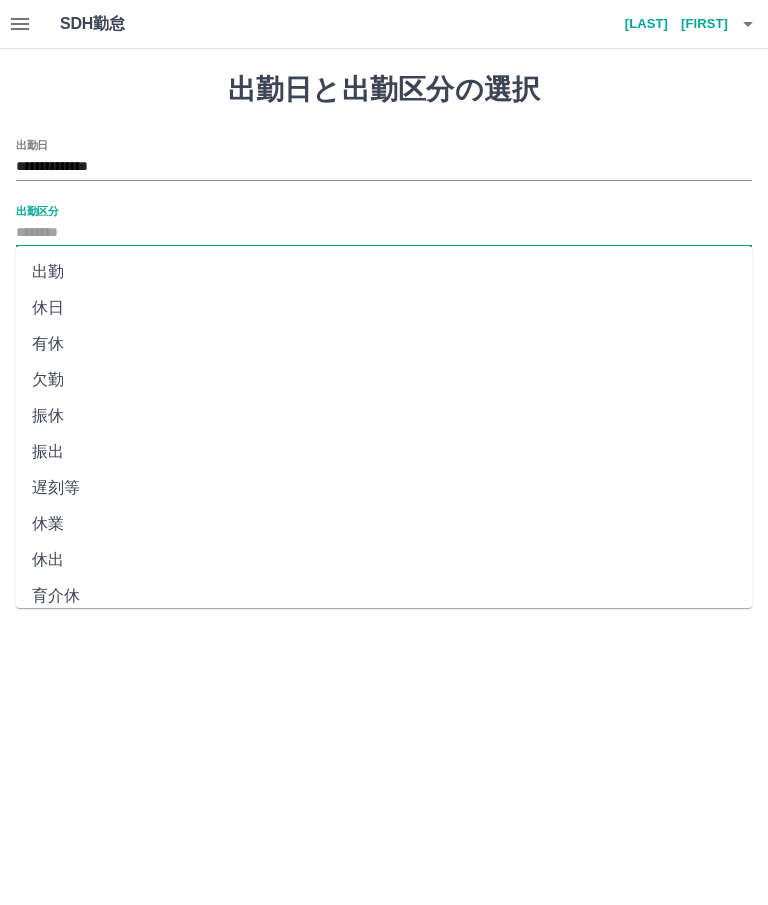 click on "出勤" at bounding box center [384, 272] 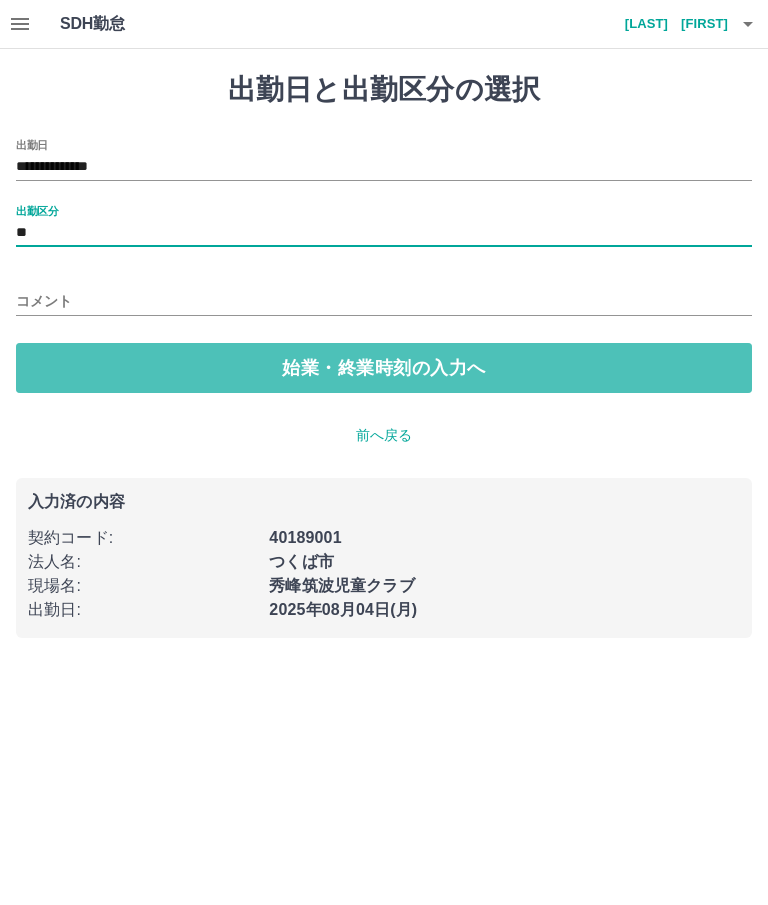 click on "始業・終業時刻の入力へ" at bounding box center [384, 368] 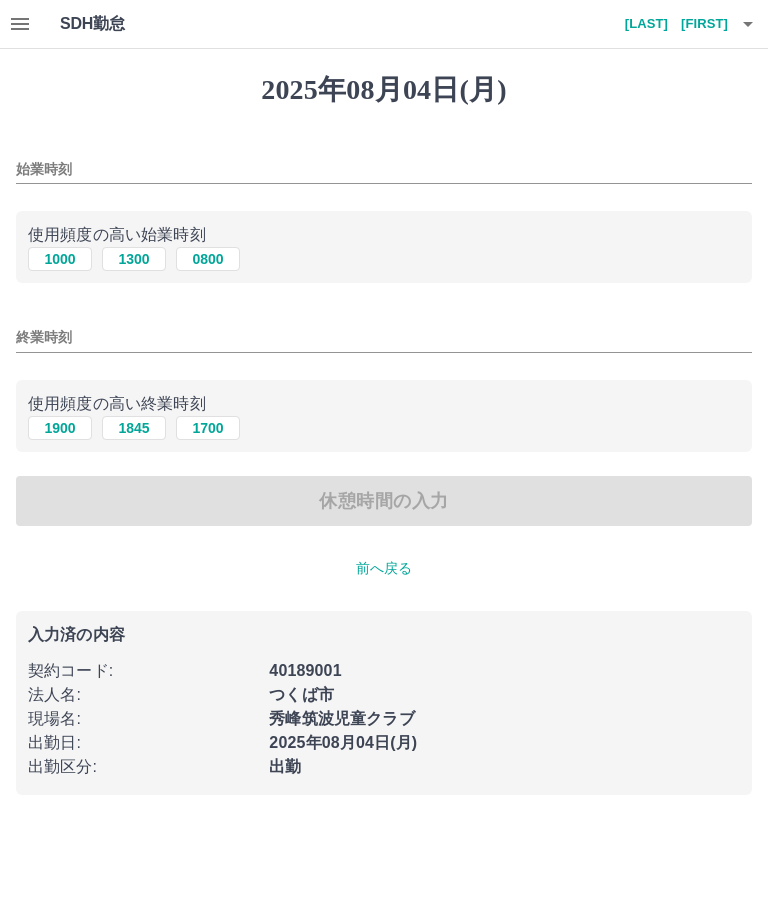click on "1000" at bounding box center (60, 259) 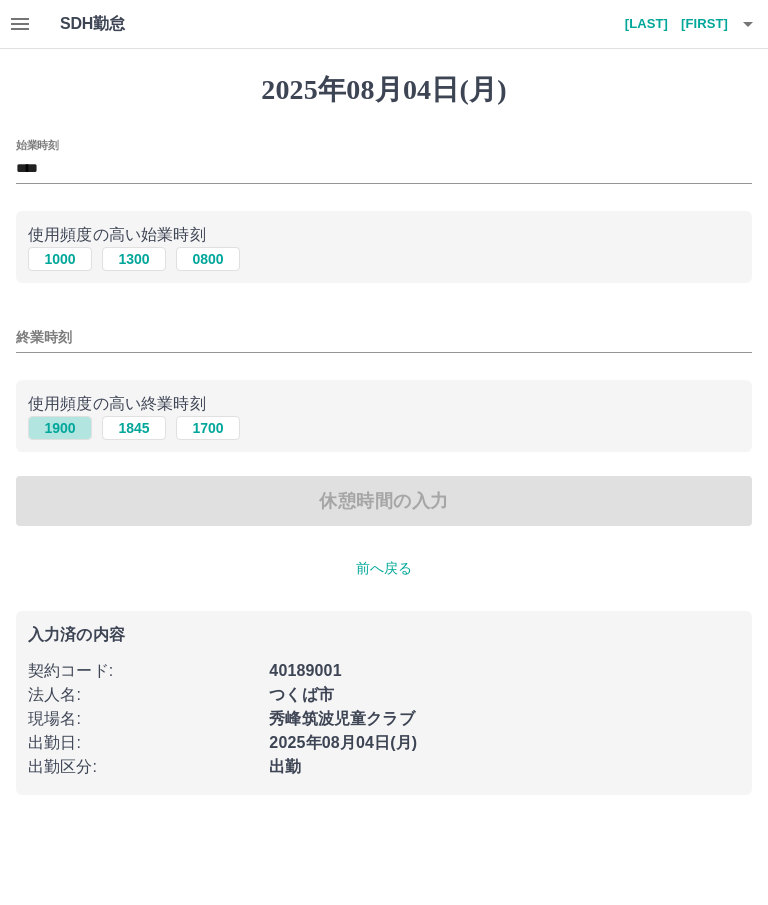 click on "1900" at bounding box center (60, 428) 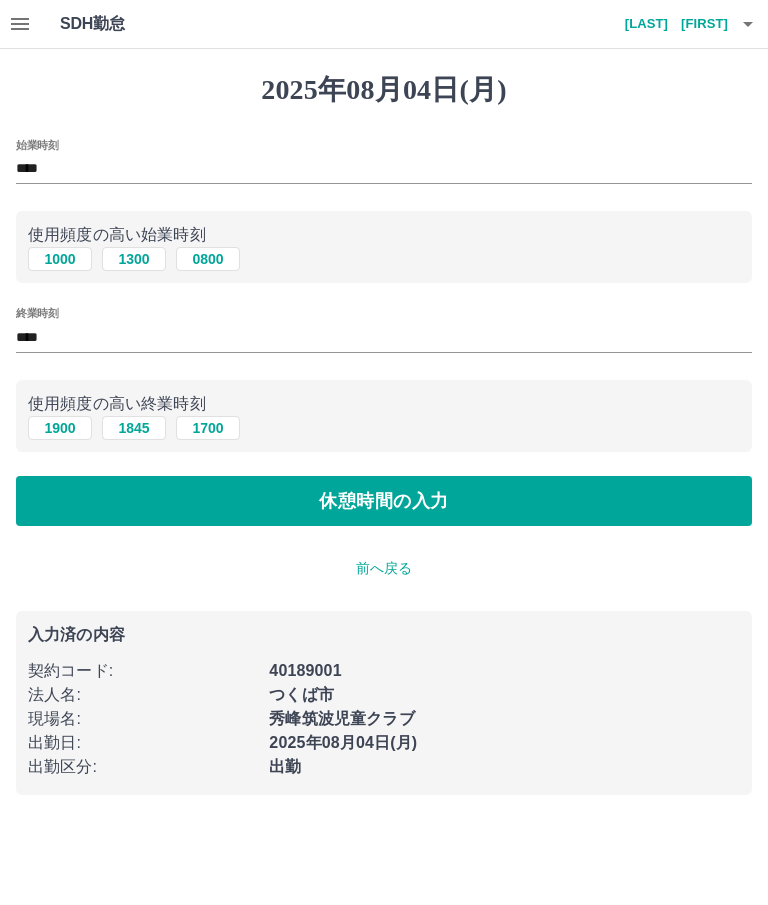 click on "休憩時間の入力" at bounding box center [384, 501] 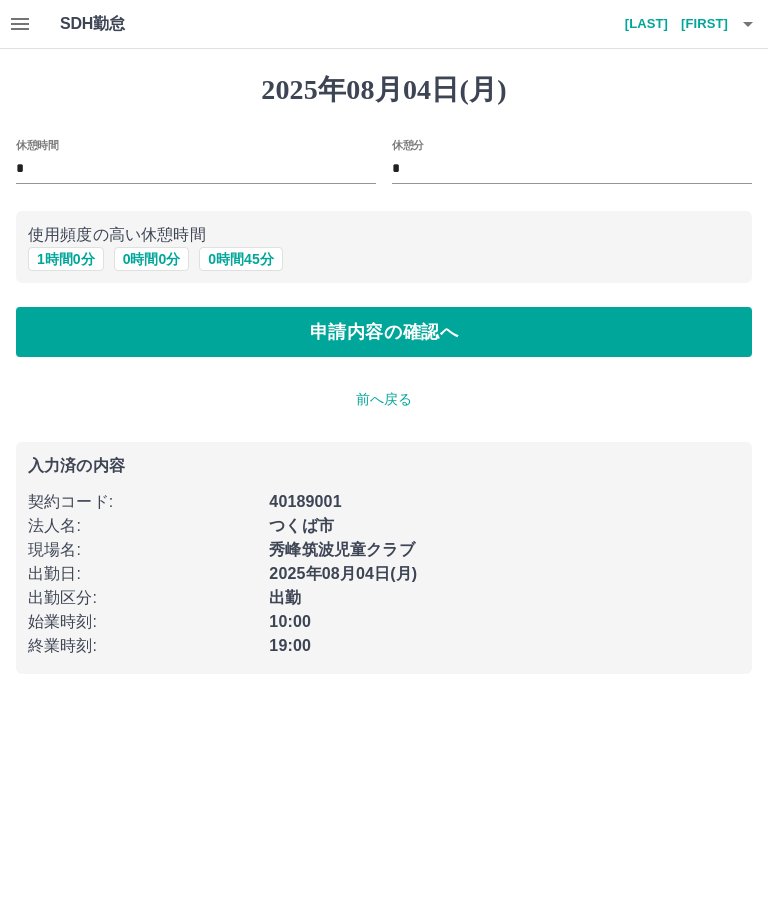 click on "1 時間 0 分" at bounding box center [66, 259] 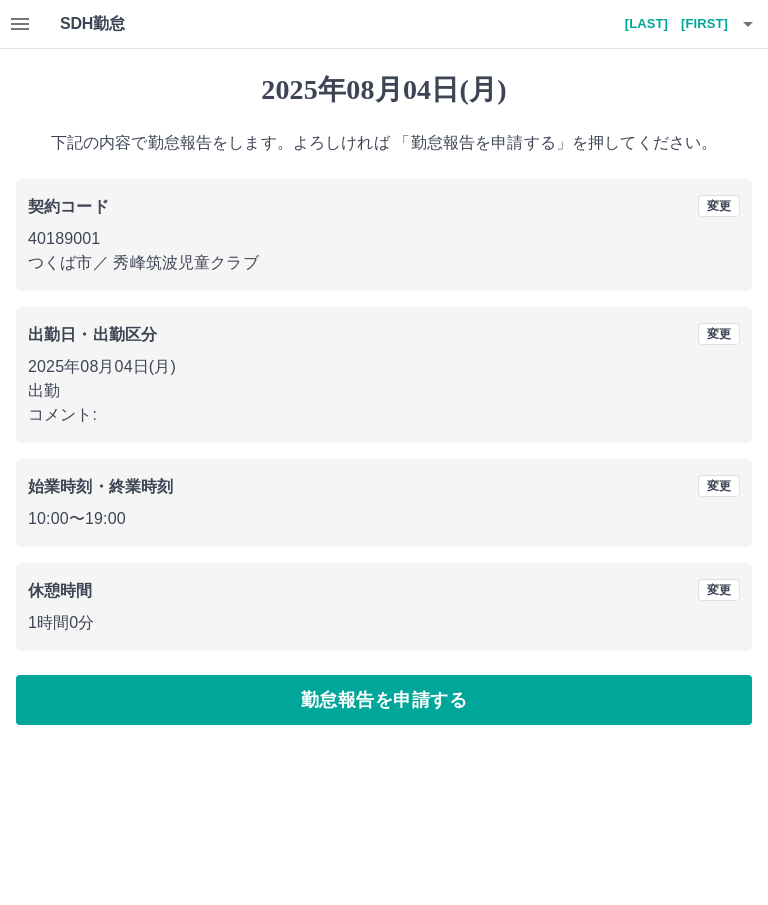 click on "勤怠報告を申請する" at bounding box center (384, 700) 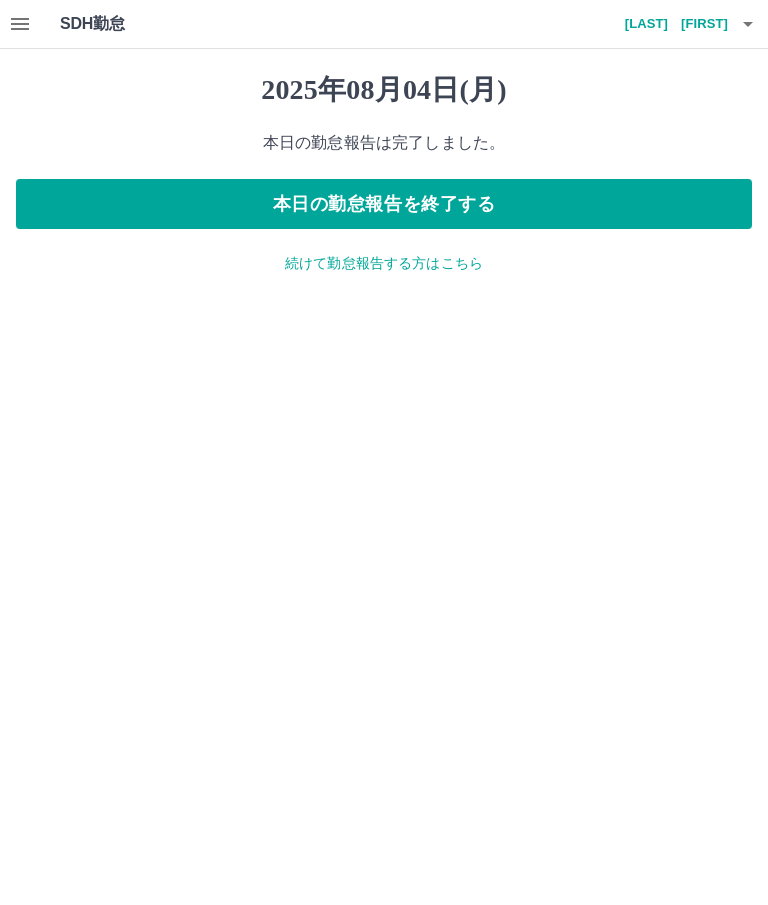click on "本日の勤怠報告を終了する" at bounding box center (384, 204) 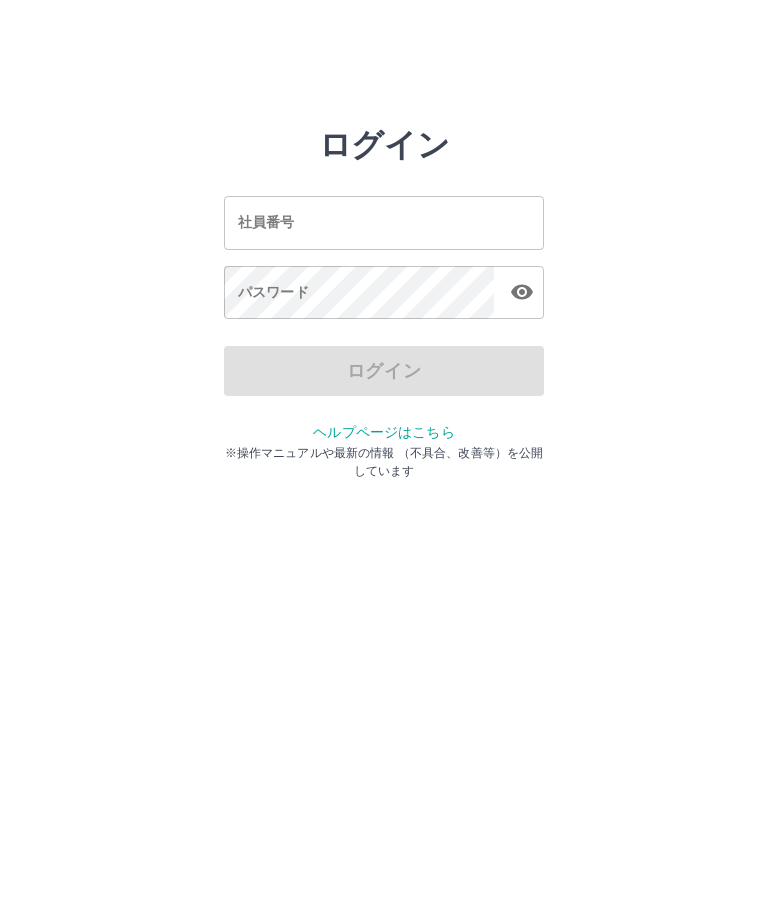 scroll, scrollTop: 0, scrollLeft: 0, axis: both 